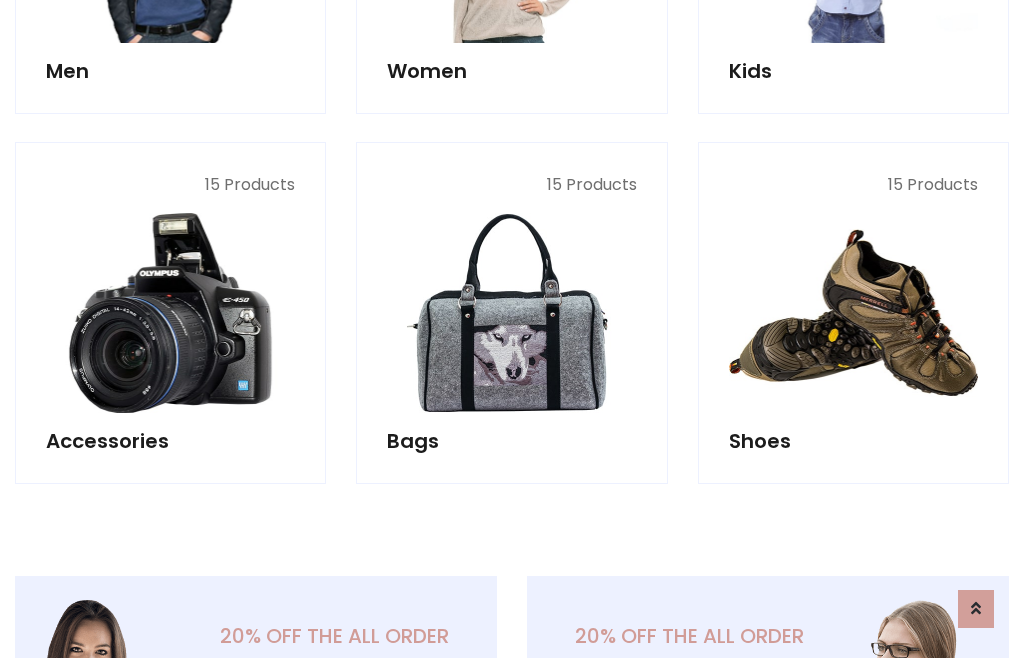 scroll, scrollTop: 853, scrollLeft: 0, axis: vertical 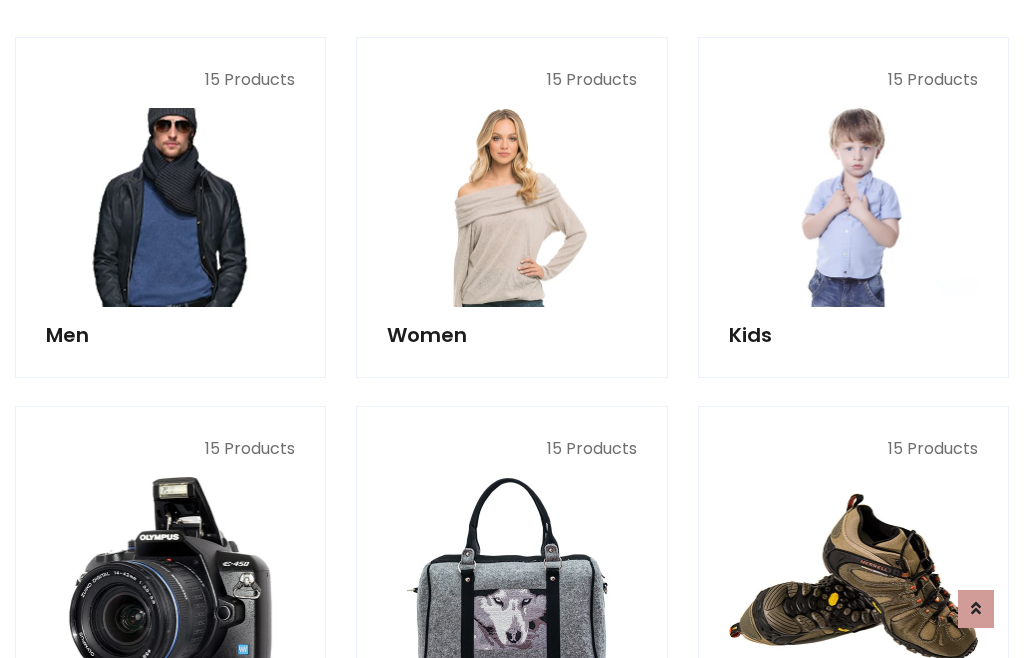 click at bounding box center [170, 207] 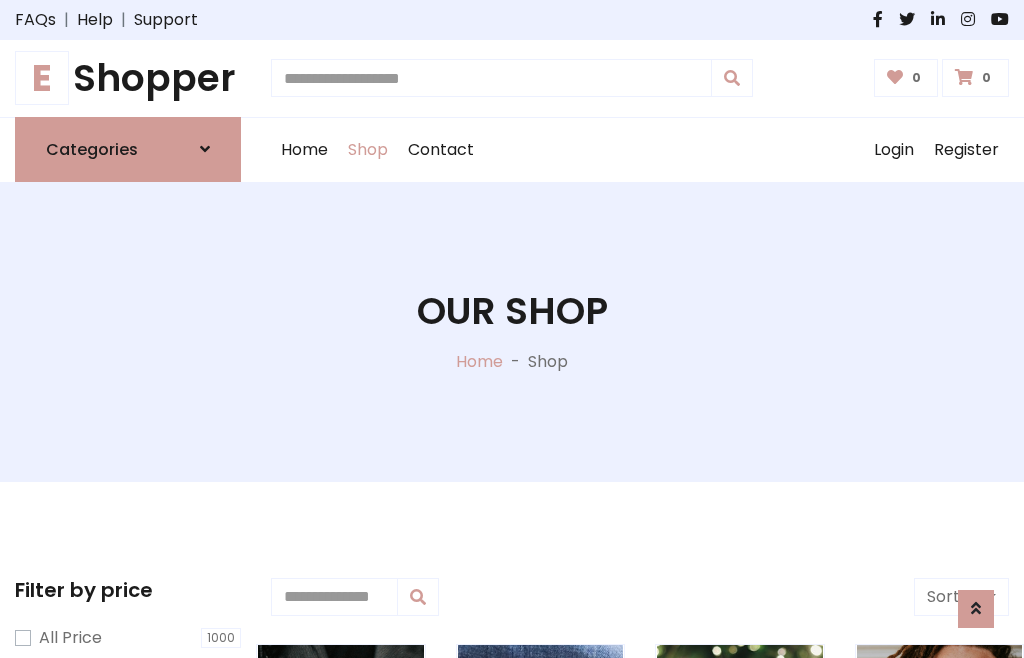 scroll, scrollTop: 807, scrollLeft: 0, axis: vertical 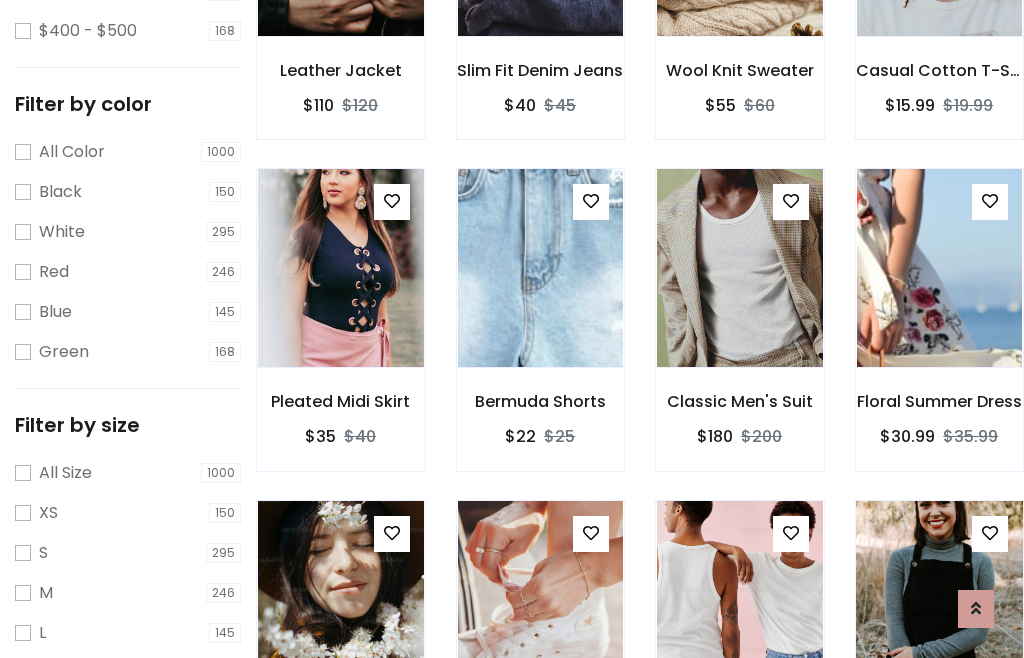click at bounding box center (939, 600) 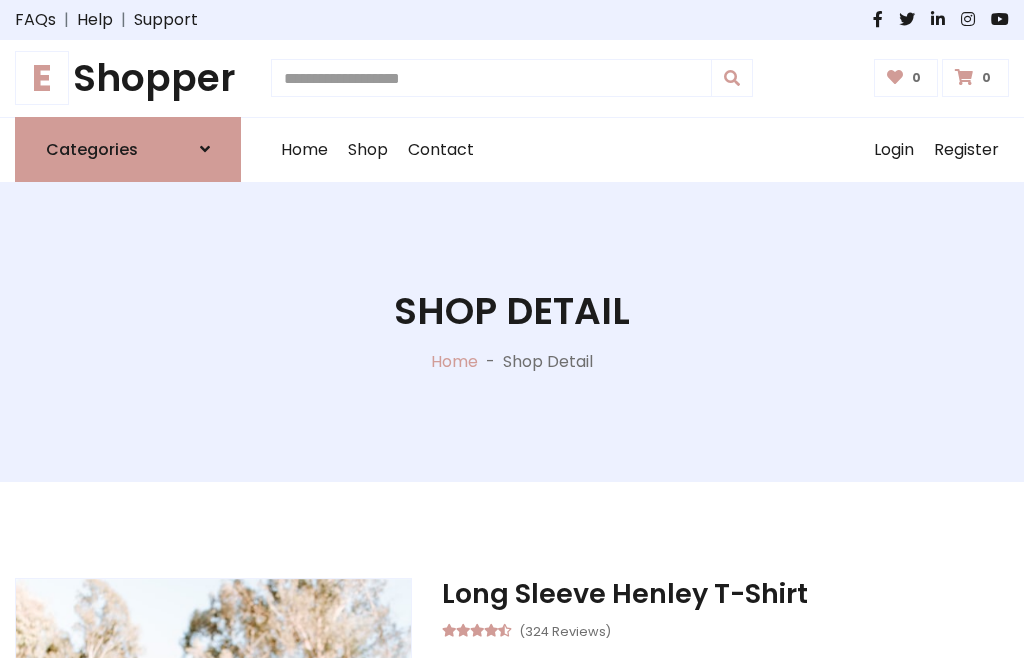 scroll, scrollTop: 0, scrollLeft: 0, axis: both 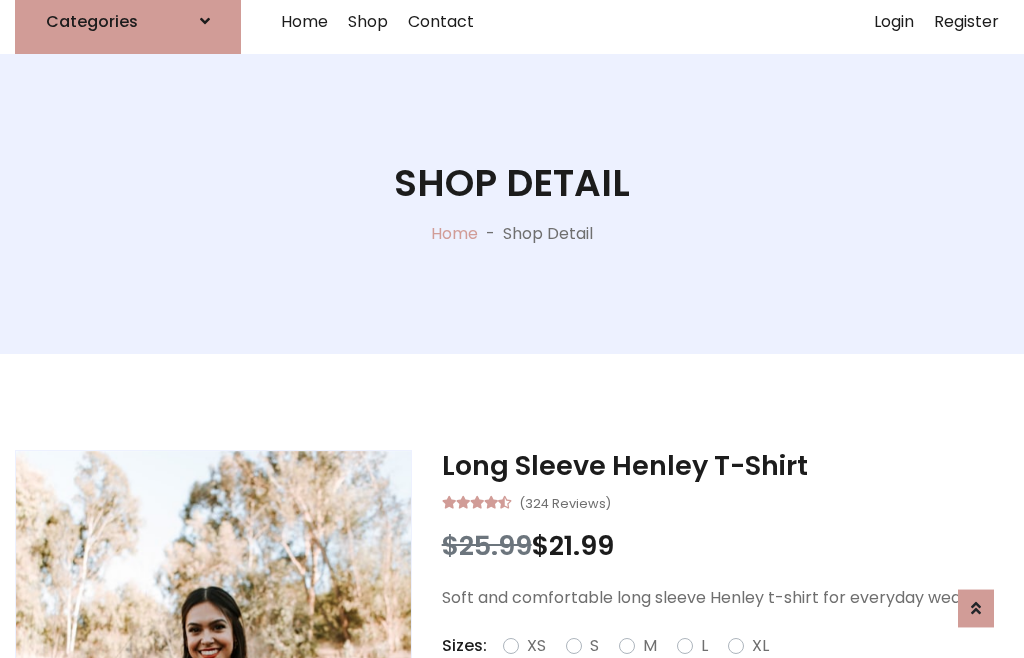 click on "Red" at bounding box center (732, 670) 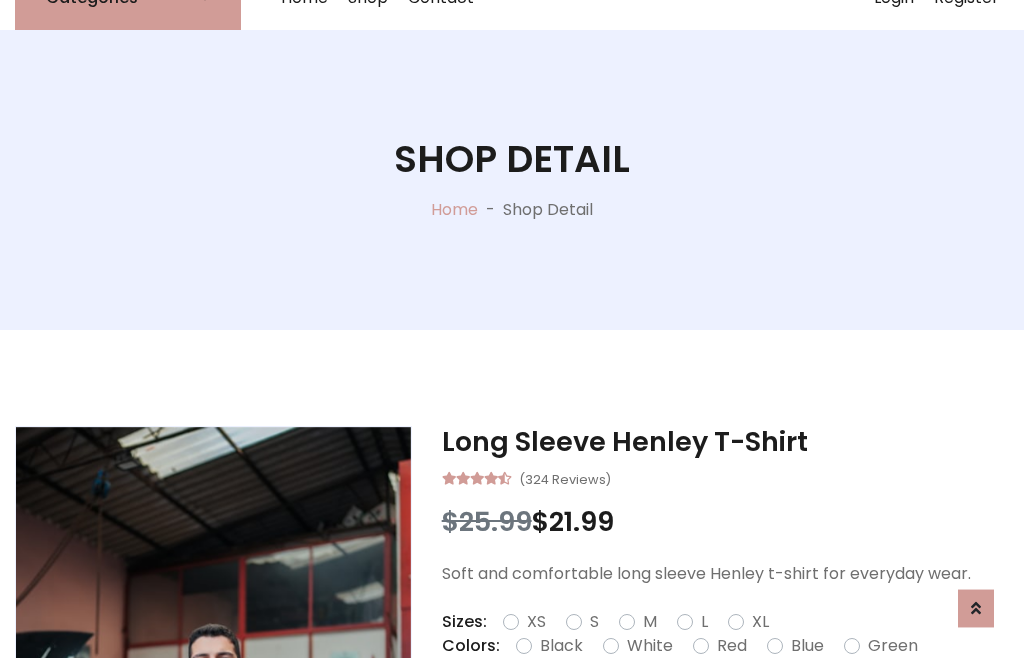 click on "Add To Cart" at bounding box center (663, 709) 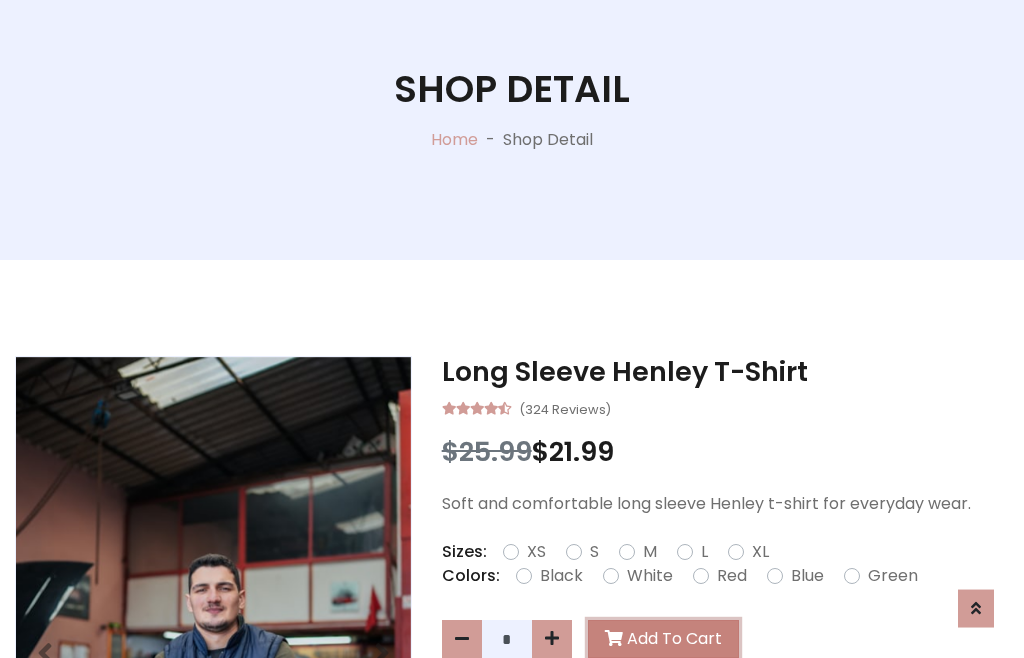 scroll, scrollTop: 0, scrollLeft: 0, axis: both 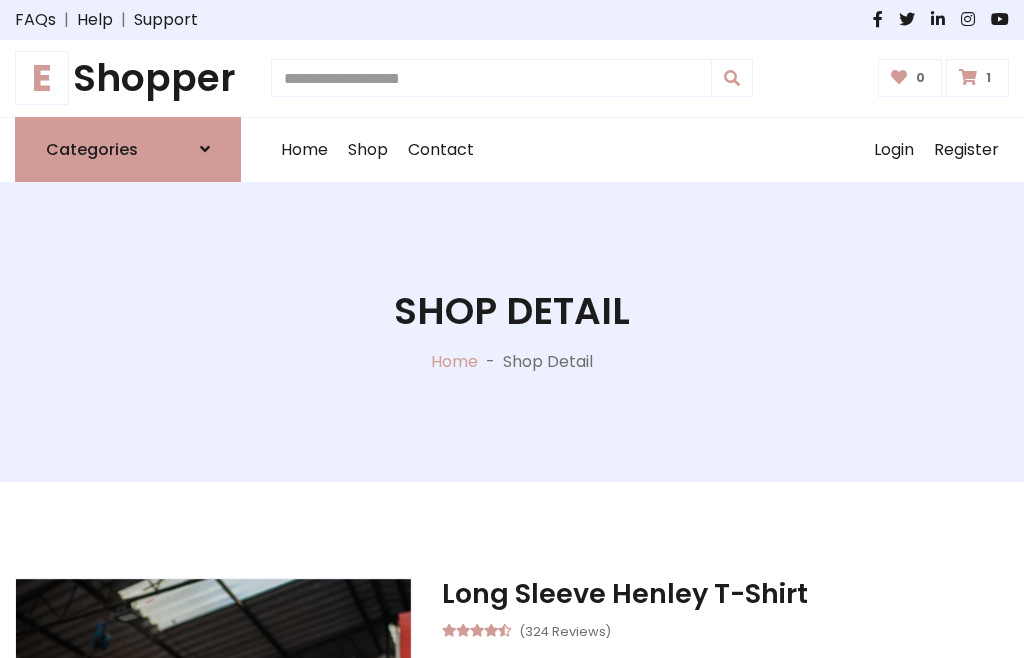 click at bounding box center (968, 77) 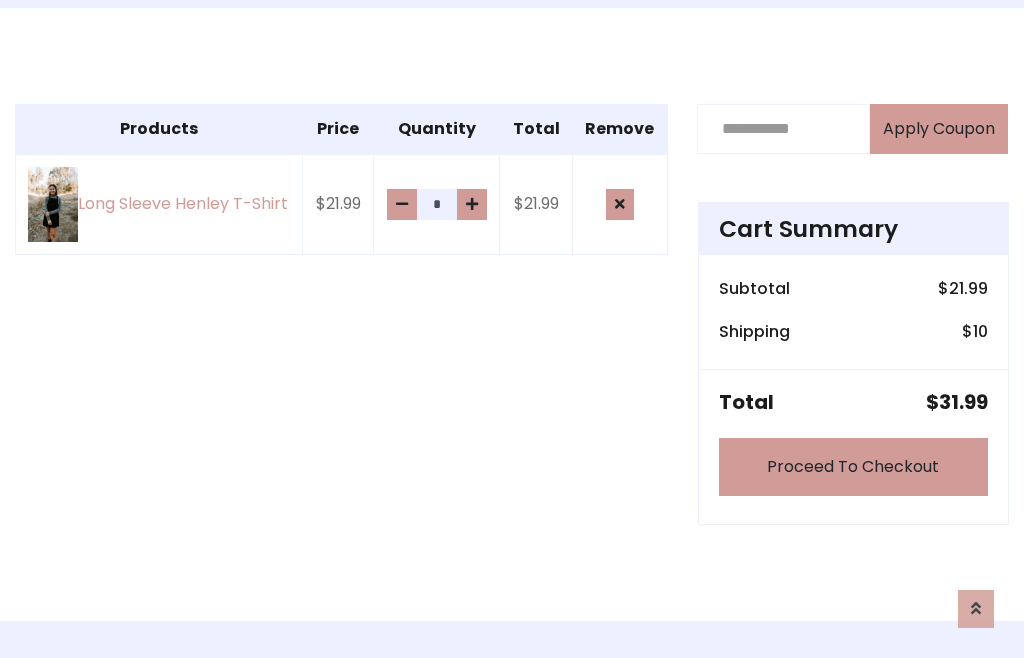 scroll, scrollTop: 474, scrollLeft: 0, axis: vertical 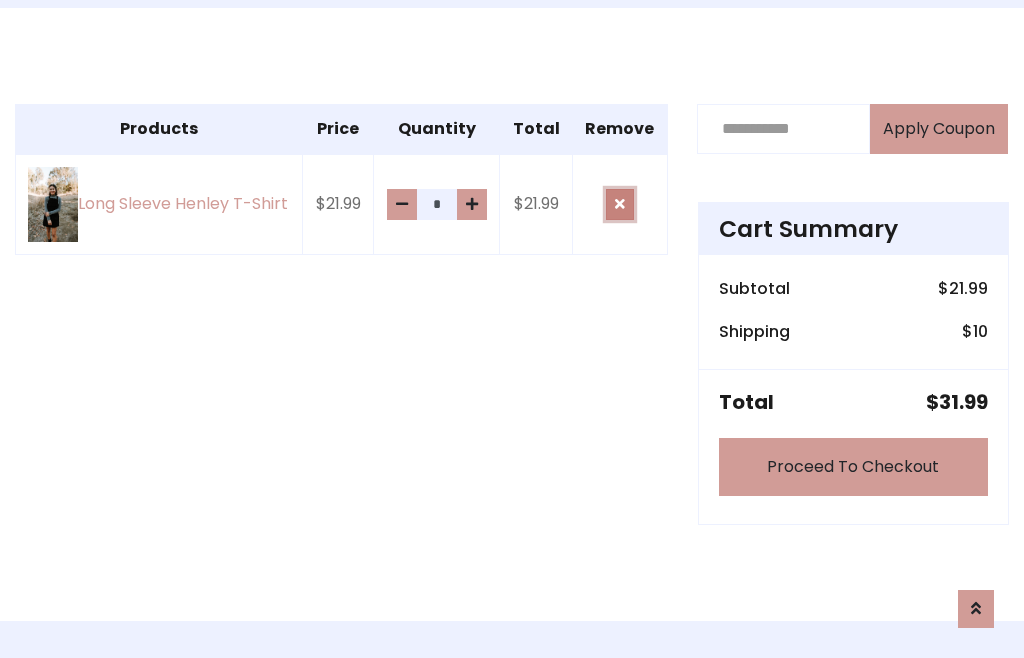 click at bounding box center (620, 204) 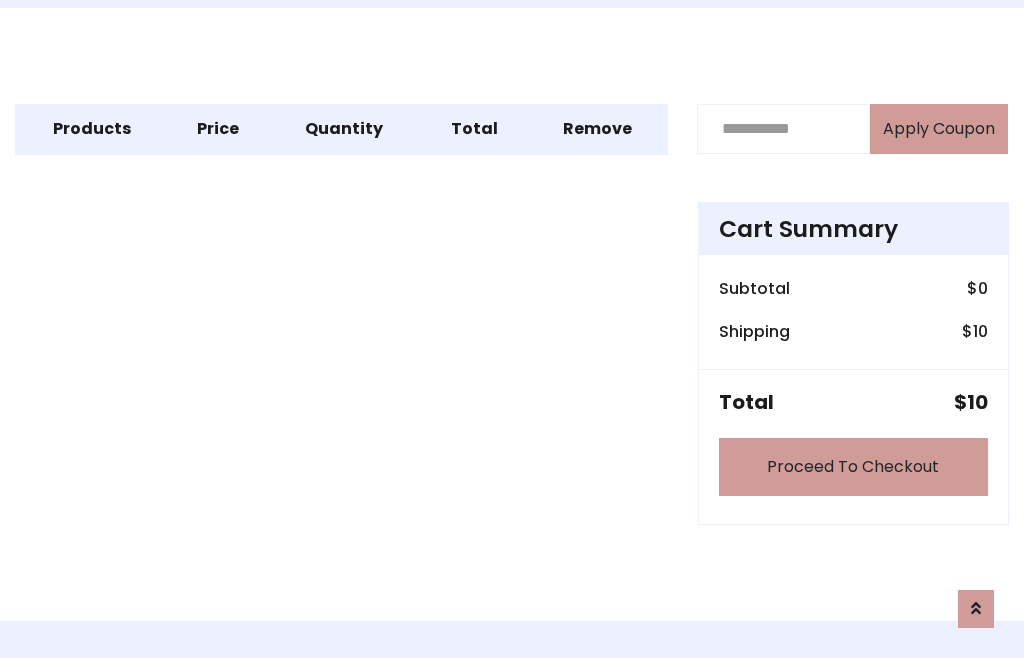 scroll, scrollTop: 247, scrollLeft: 0, axis: vertical 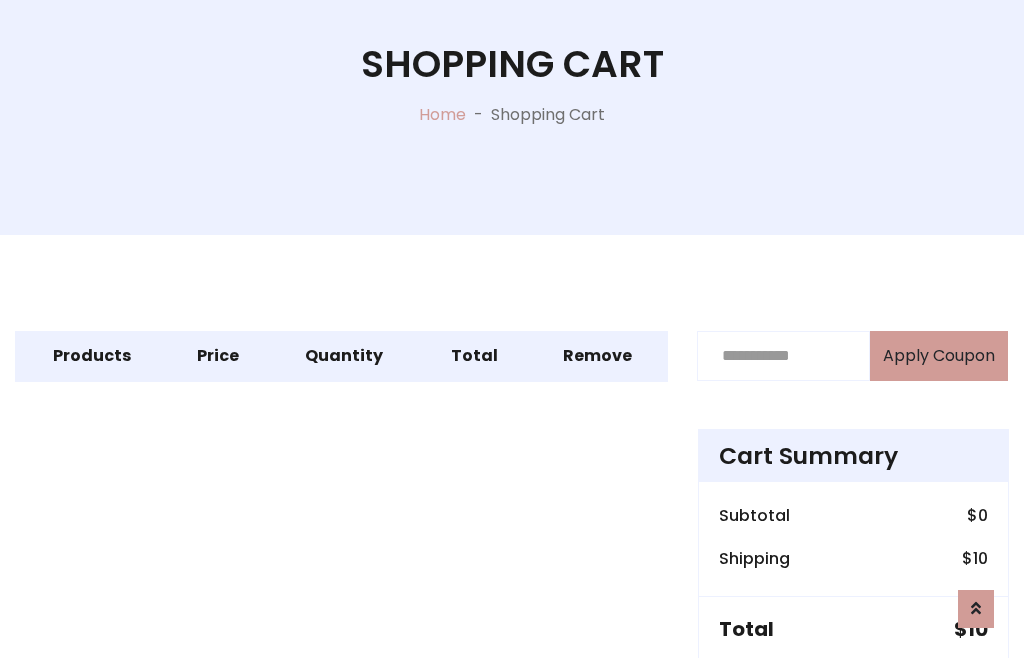 click on "Proceed To Checkout" at bounding box center [853, 694] 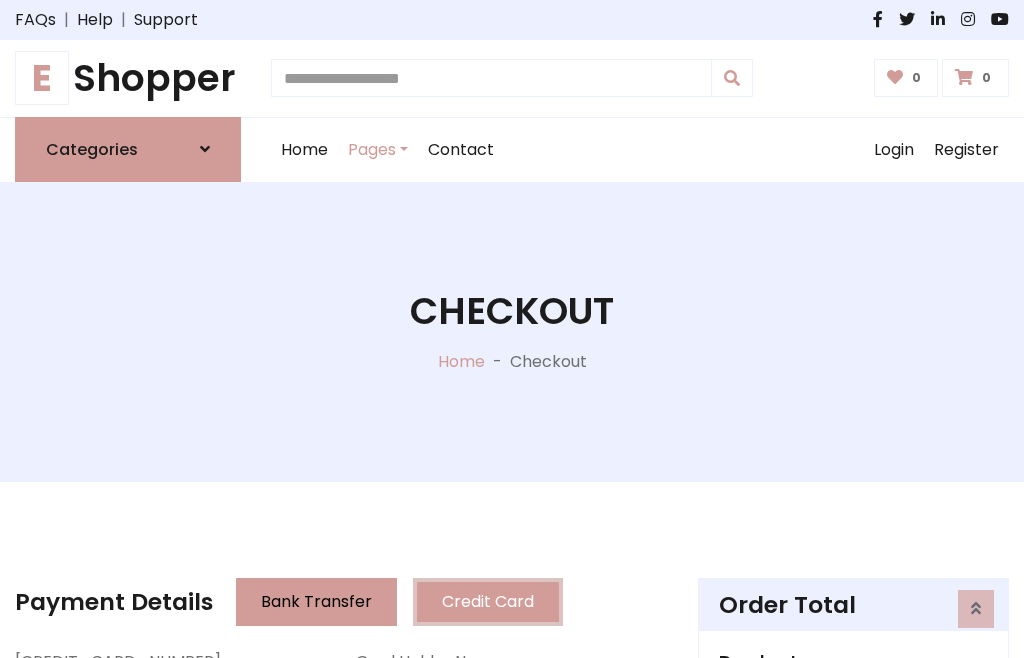 scroll, scrollTop: 137, scrollLeft: 0, axis: vertical 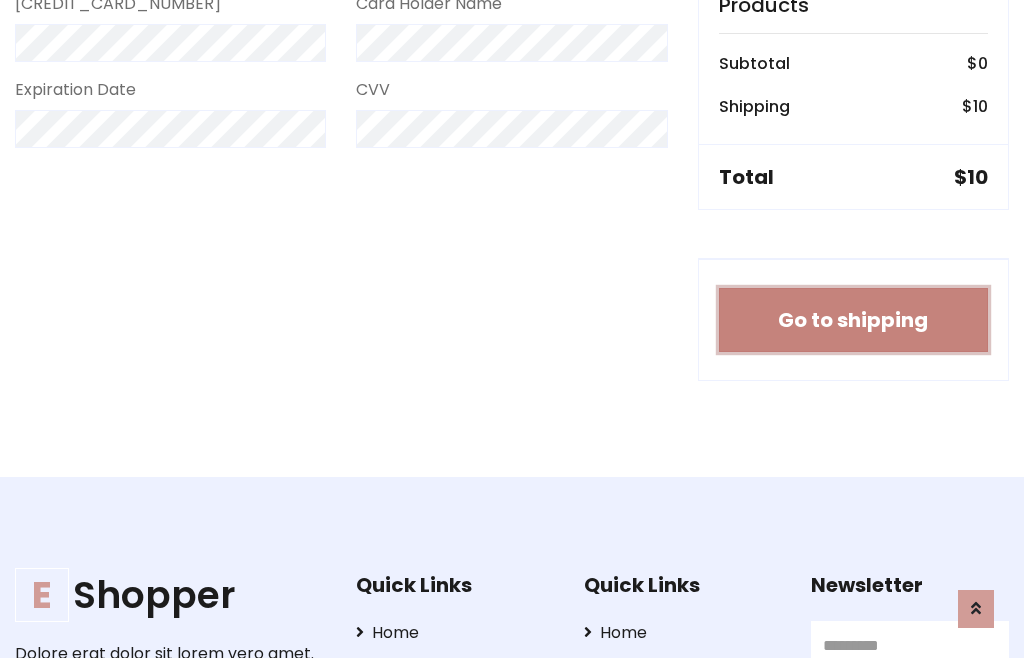 click on "Go to shipping" at bounding box center (853, 320) 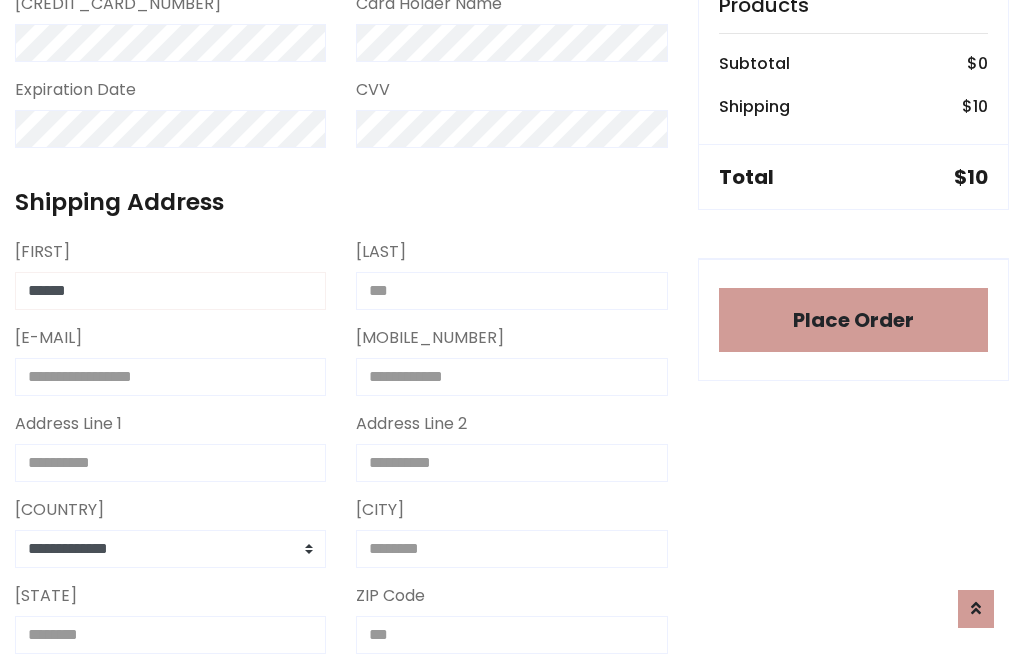 type on "******" 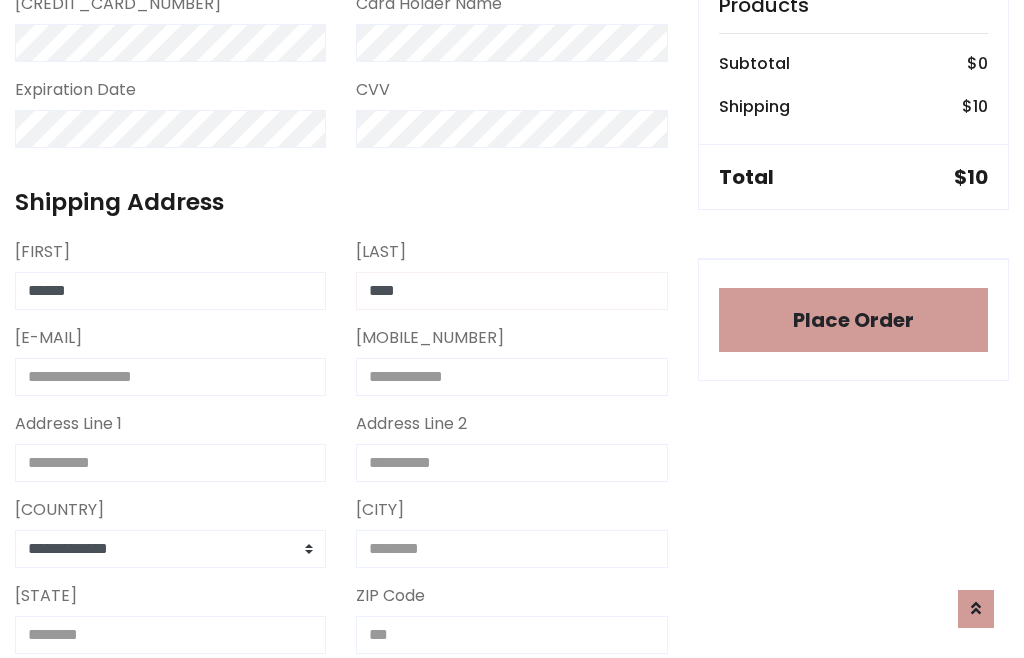 type on "****" 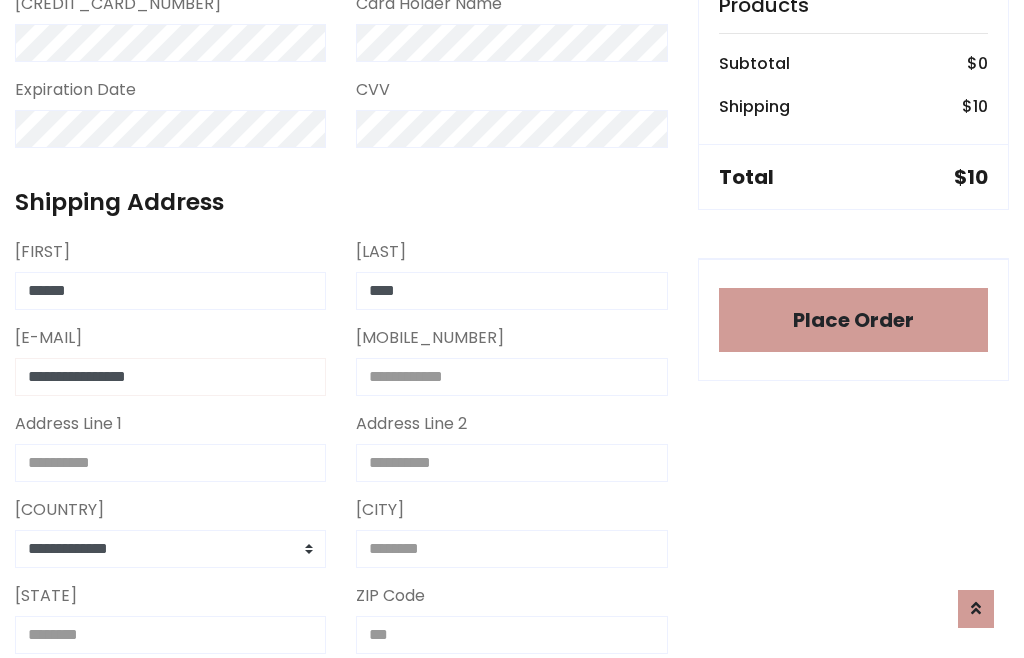 type on "**********" 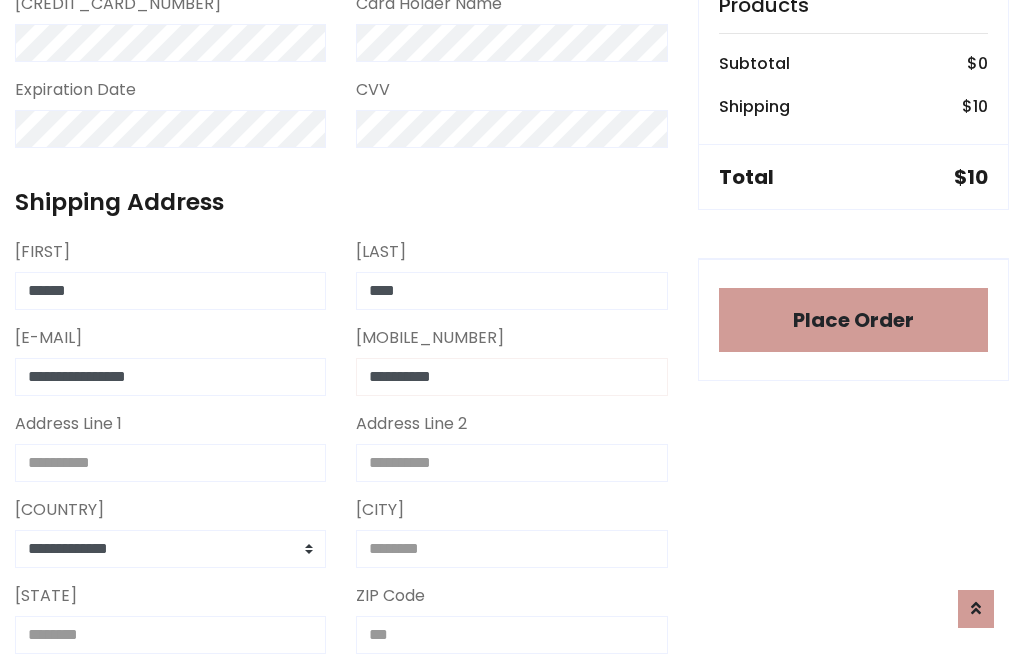 type on "**********" 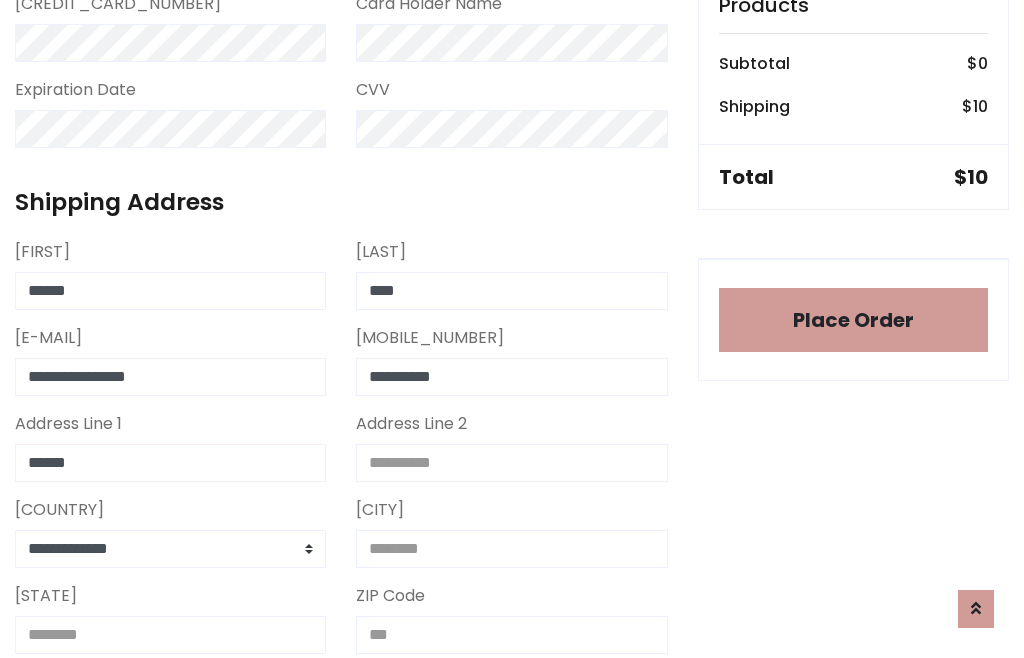 type on "******" 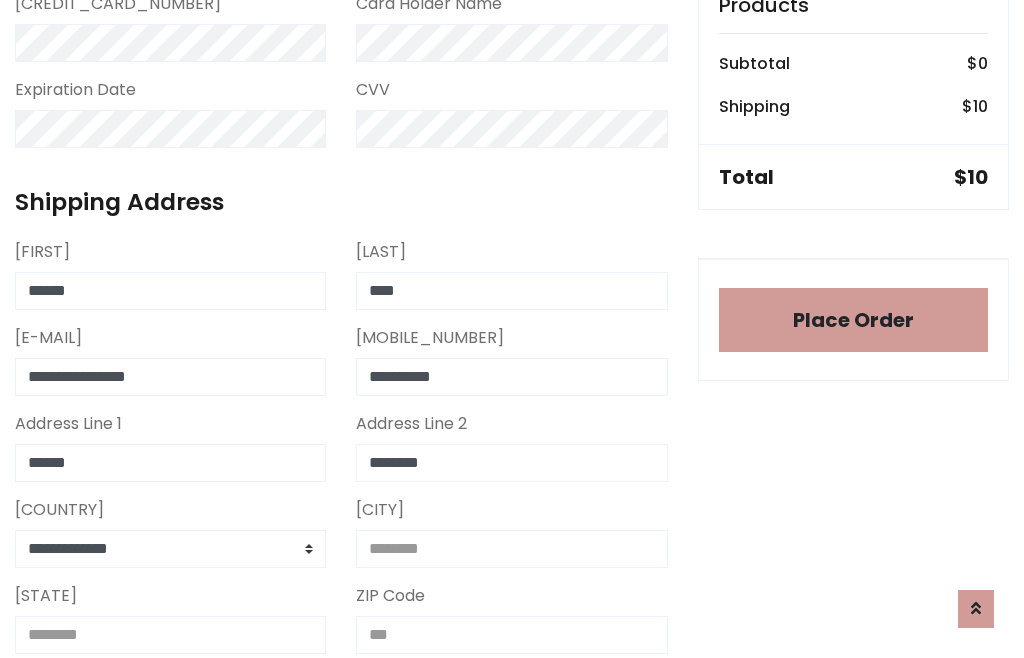 type on "********" 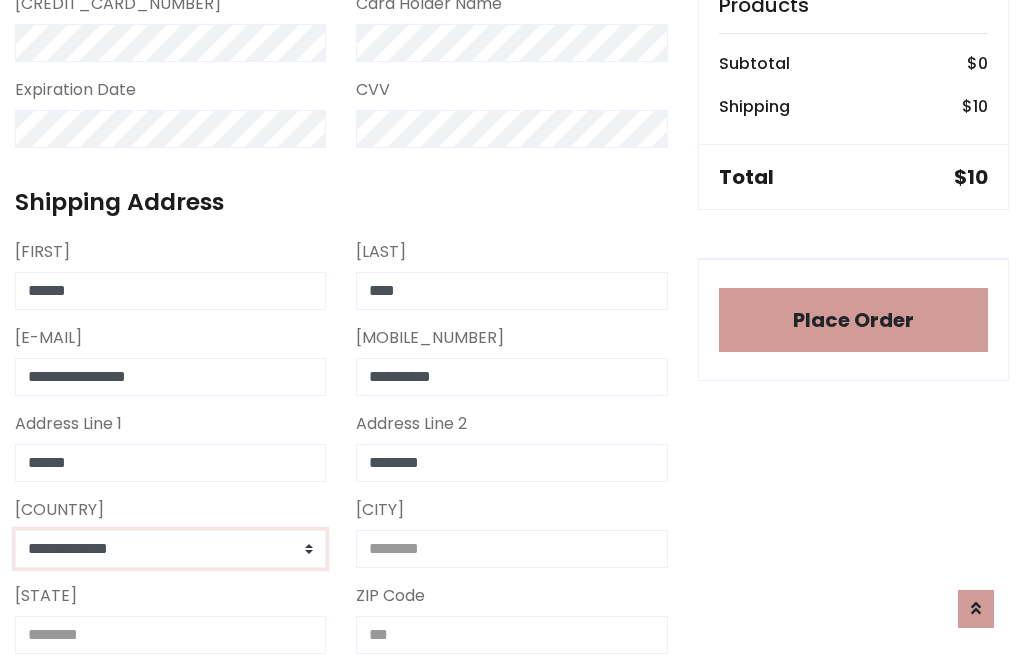 select on "*******" 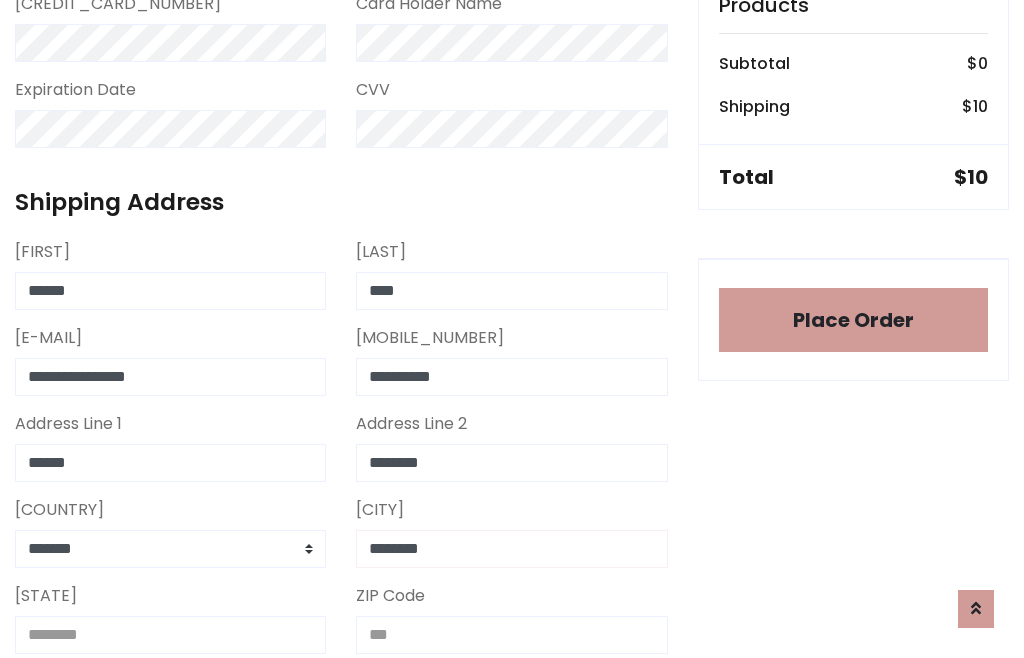 type on "********" 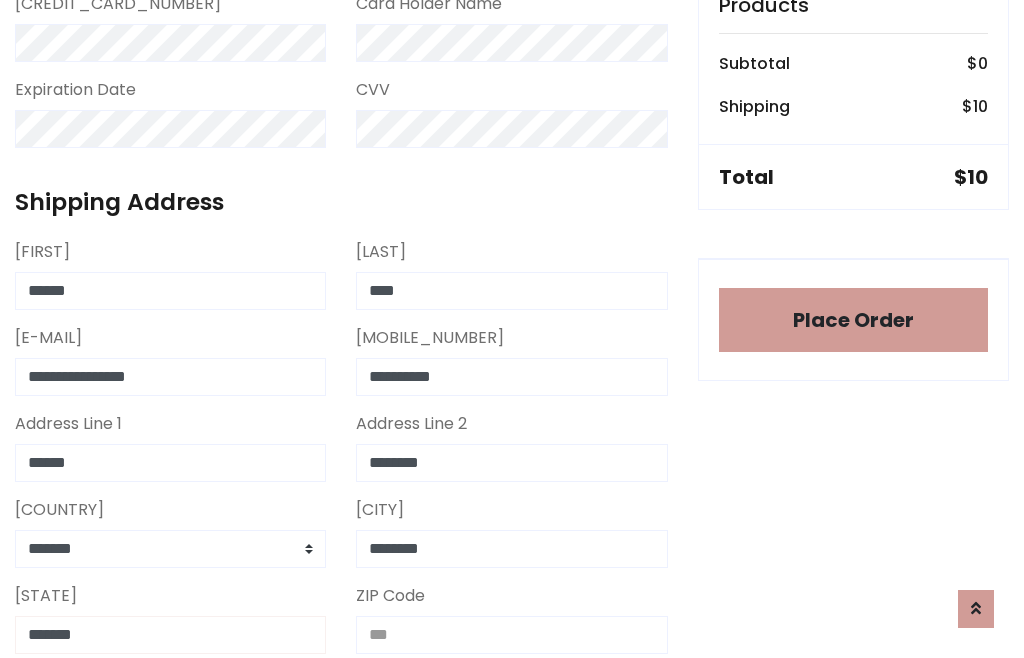 type on "*******" 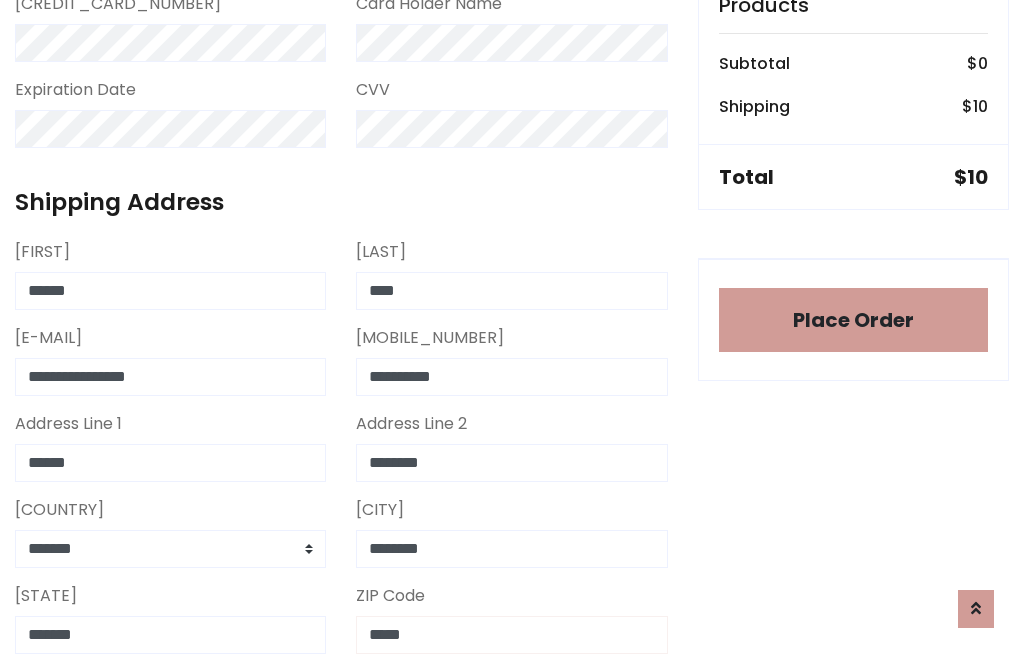 scroll, scrollTop: 403, scrollLeft: 0, axis: vertical 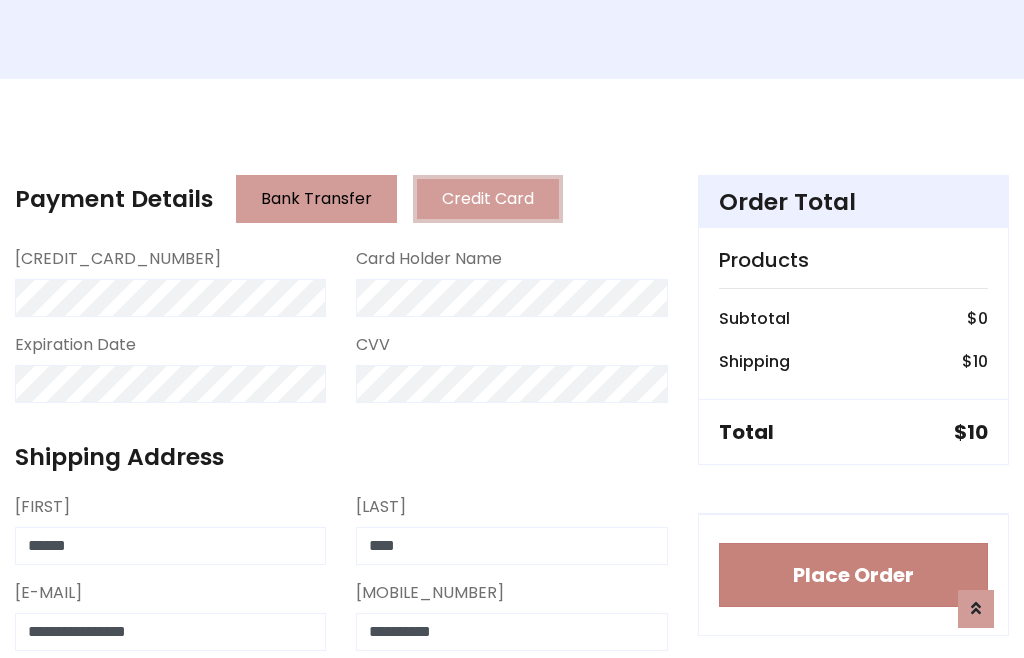type on "*****" 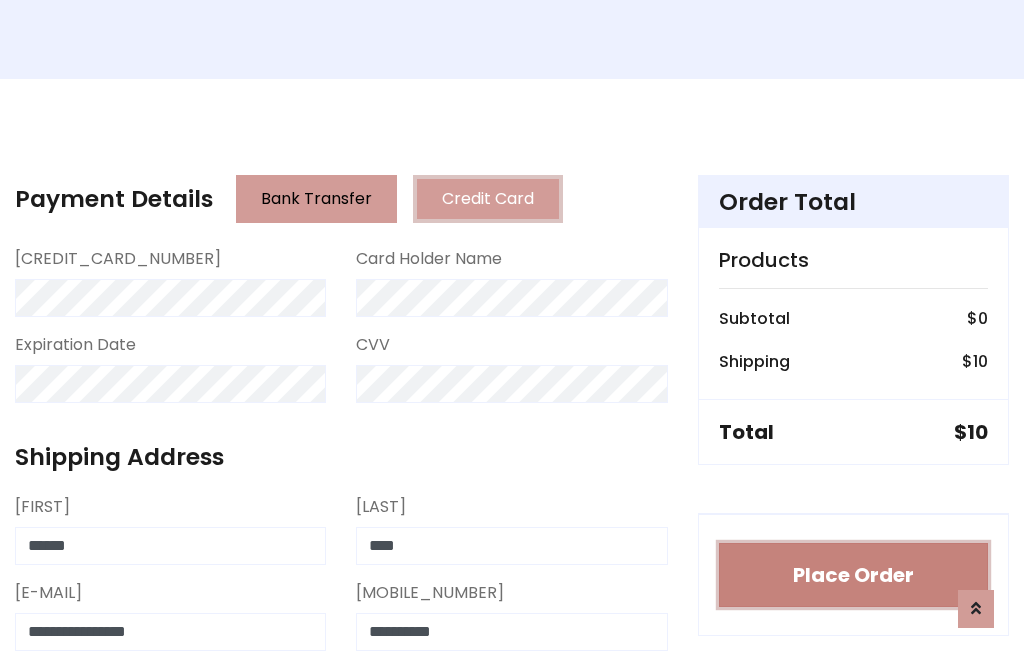 click on "Place Order" at bounding box center (853, 575) 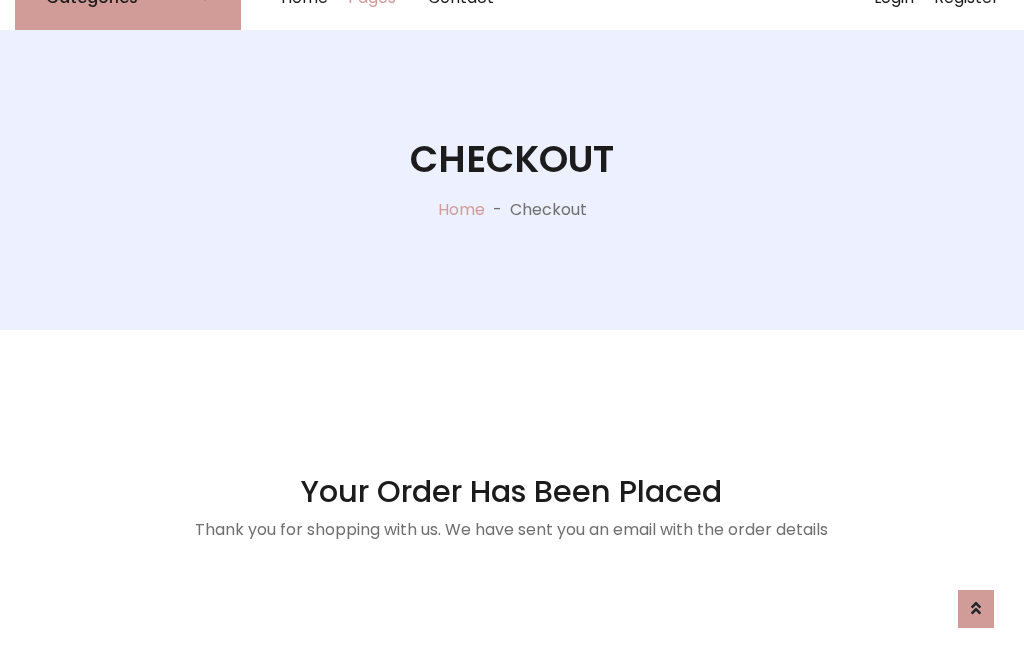 scroll, scrollTop: 0, scrollLeft: 0, axis: both 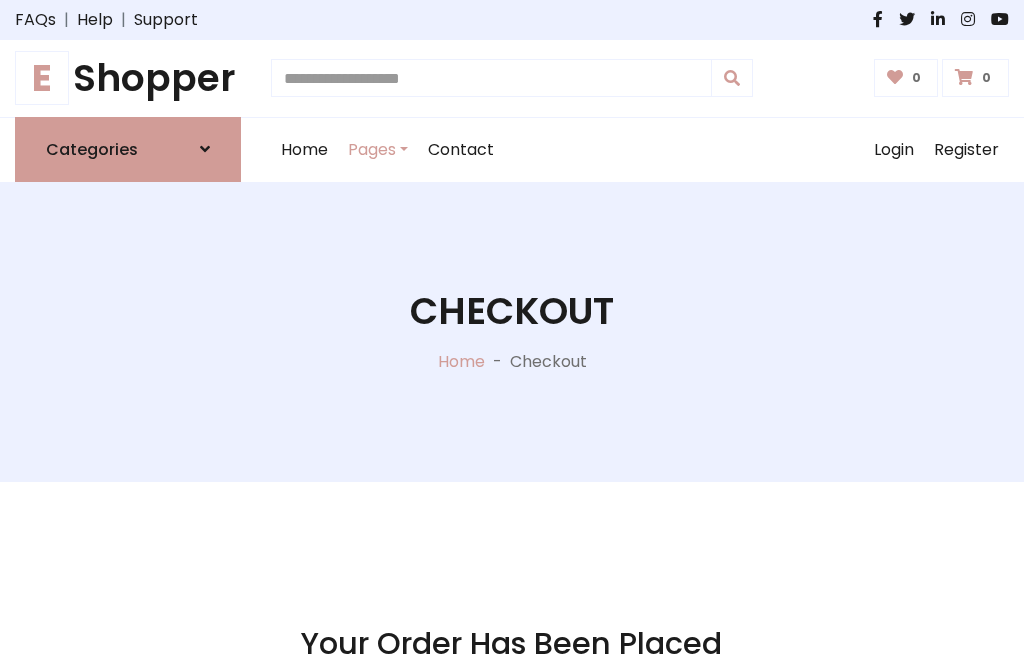 click on "E Shopper" at bounding box center (128, 78) 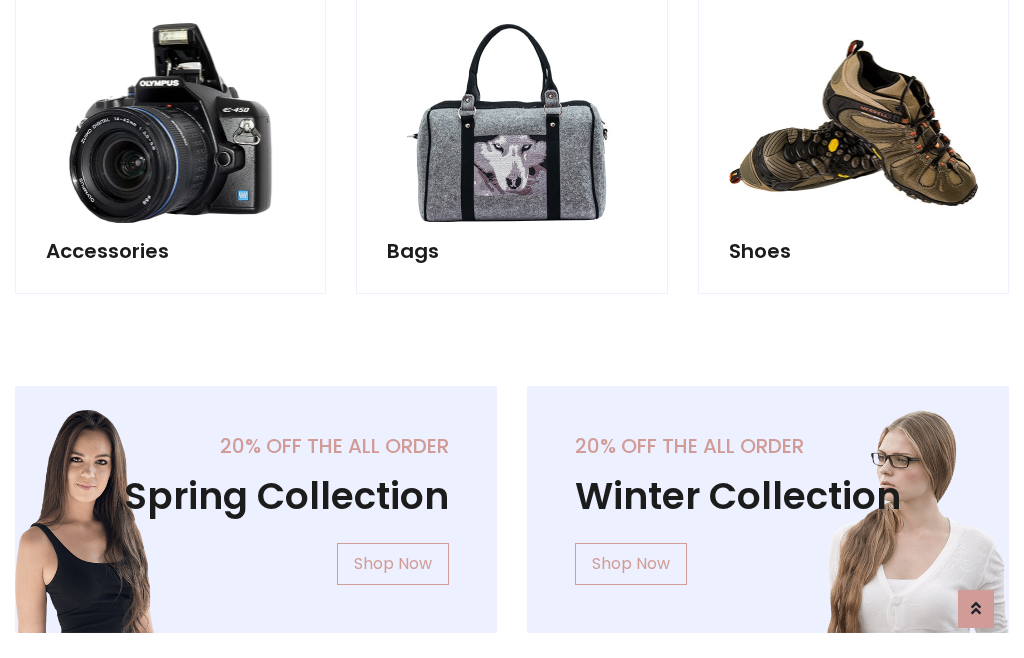 scroll, scrollTop: 770, scrollLeft: 0, axis: vertical 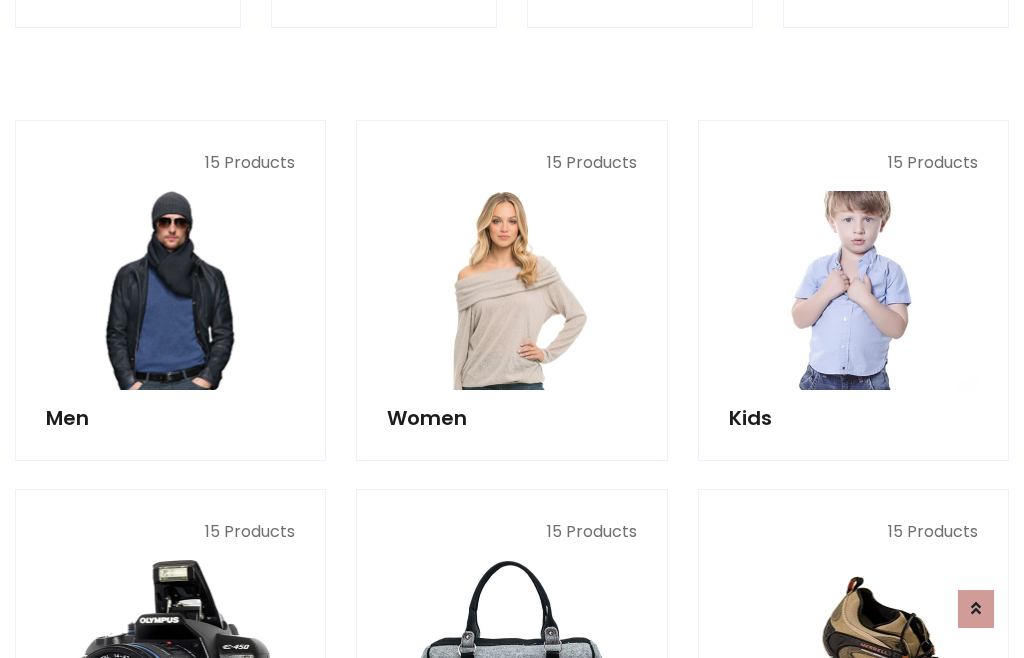 click at bounding box center (853, 290) 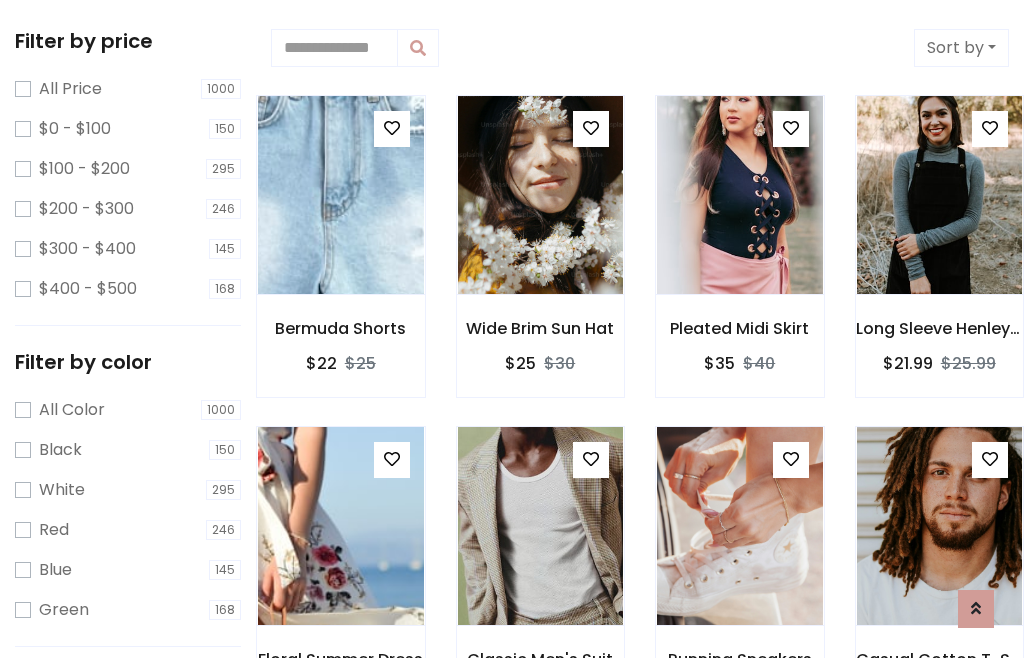 scroll, scrollTop: 549, scrollLeft: 0, axis: vertical 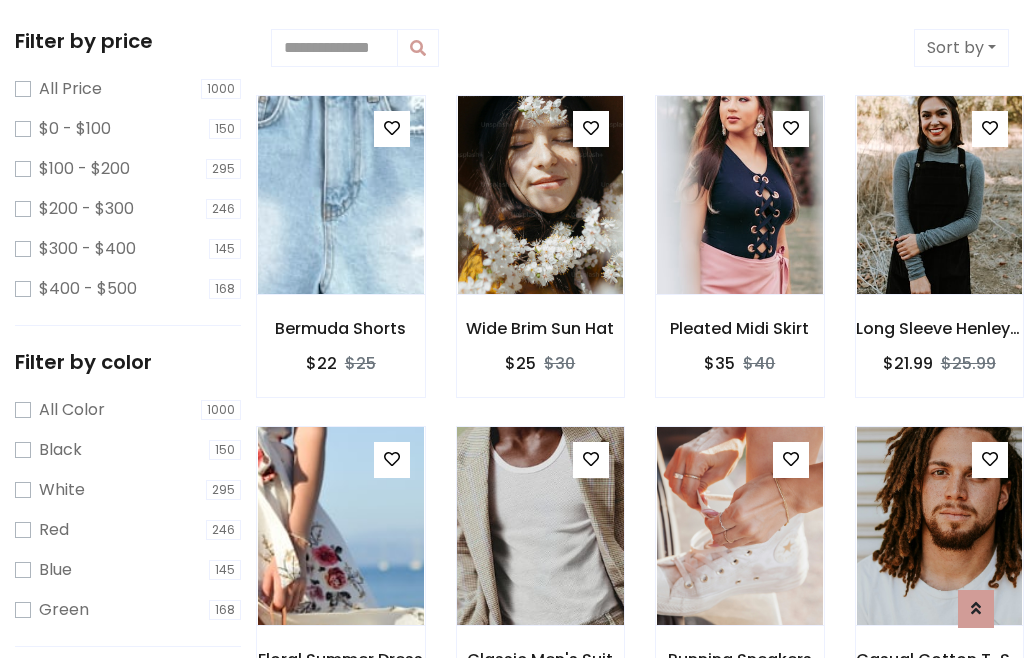 click at bounding box center (392, 128) 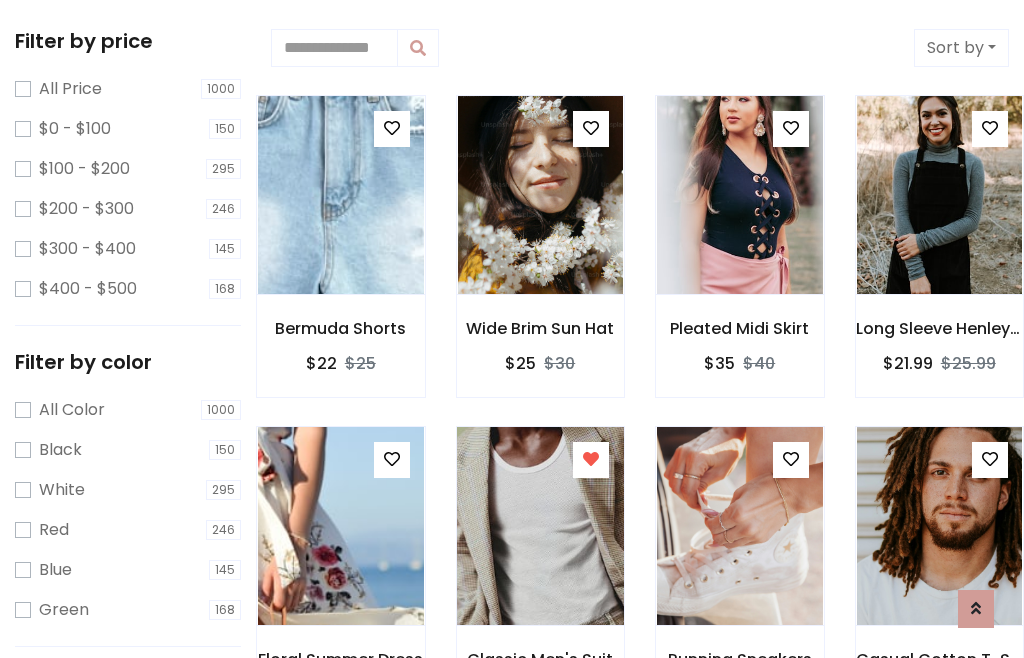 click at bounding box center [540, 526] 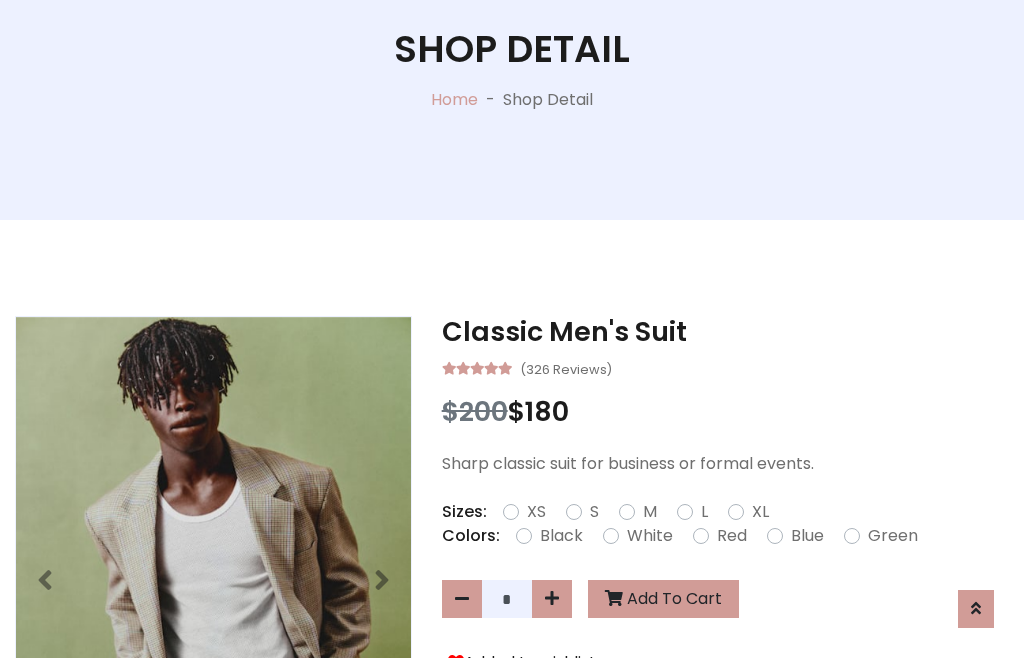 scroll, scrollTop: 262, scrollLeft: 0, axis: vertical 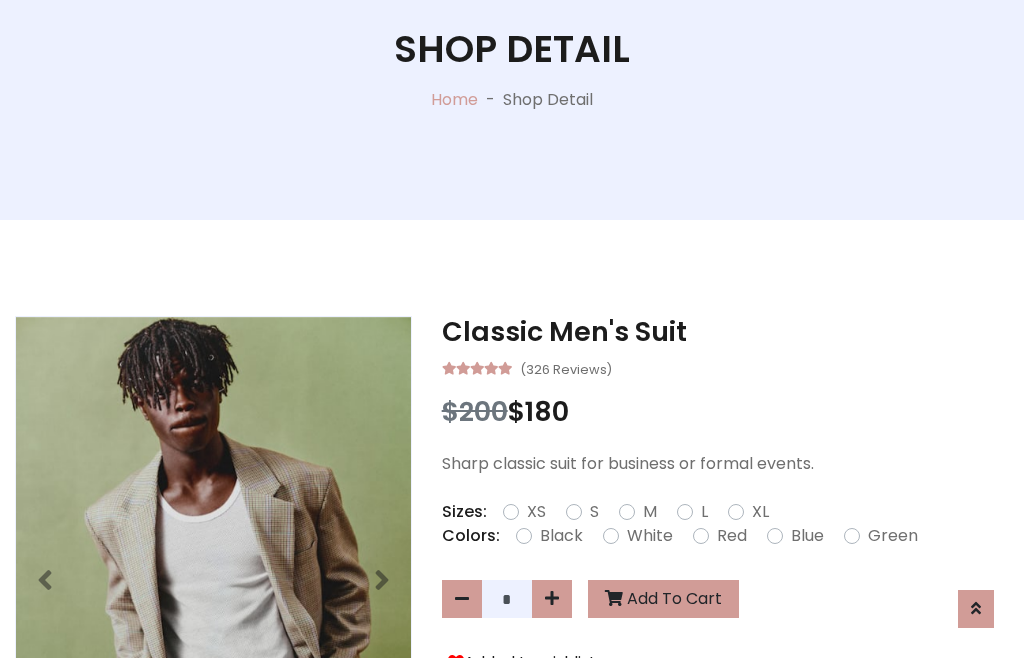 click on "Black" at bounding box center (561, 536) 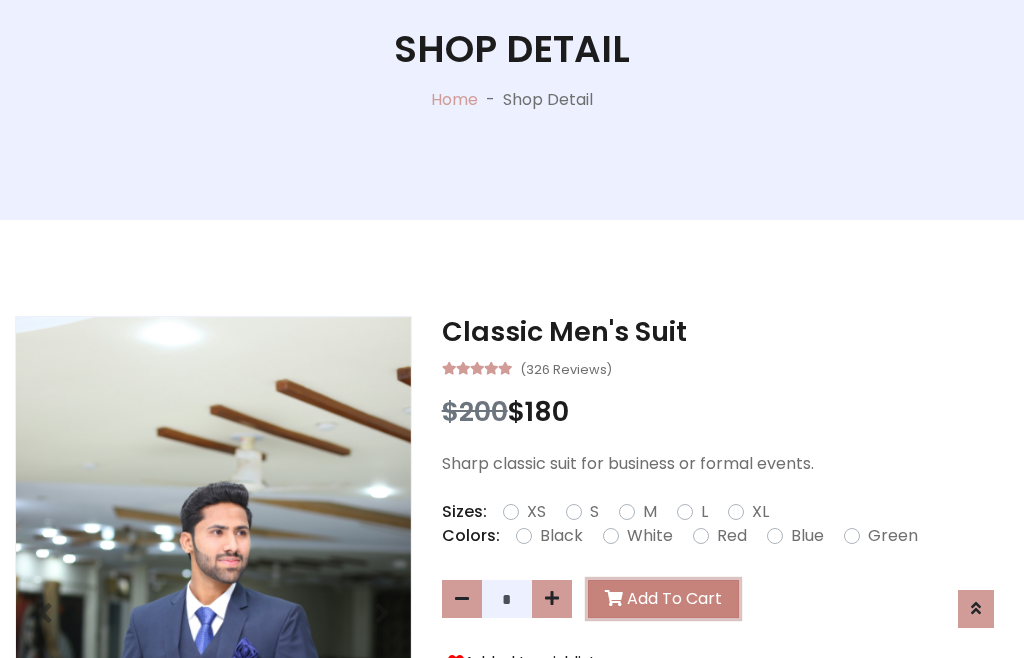 click on "Add To Cart" at bounding box center [663, 599] 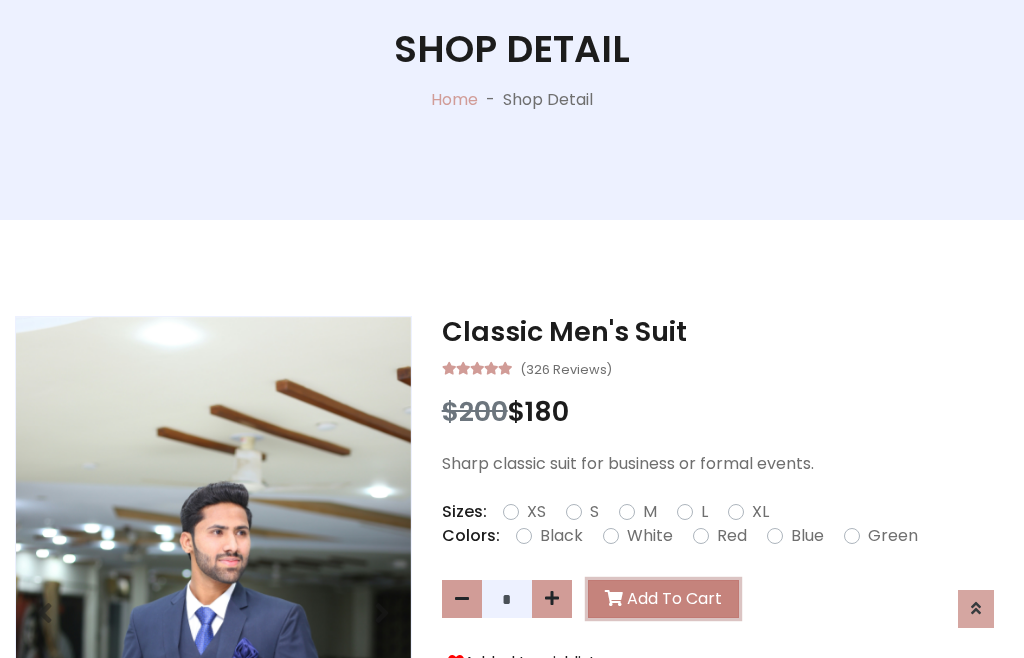 scroll, scrollTop: 0, scrollLeft: 0, axis: both 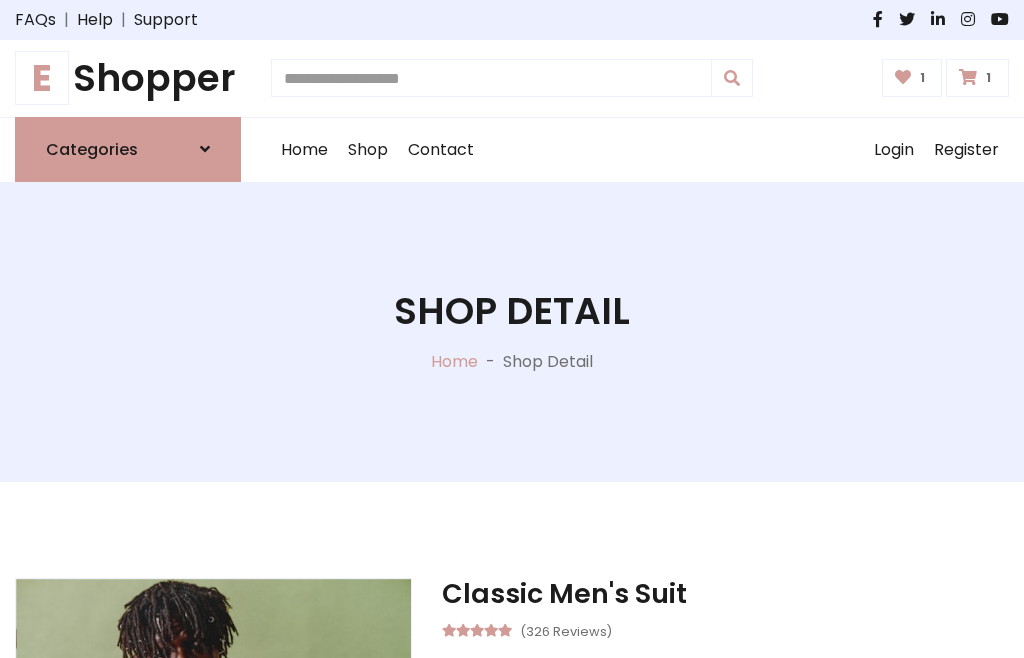 click at bounding box center (968, 77) 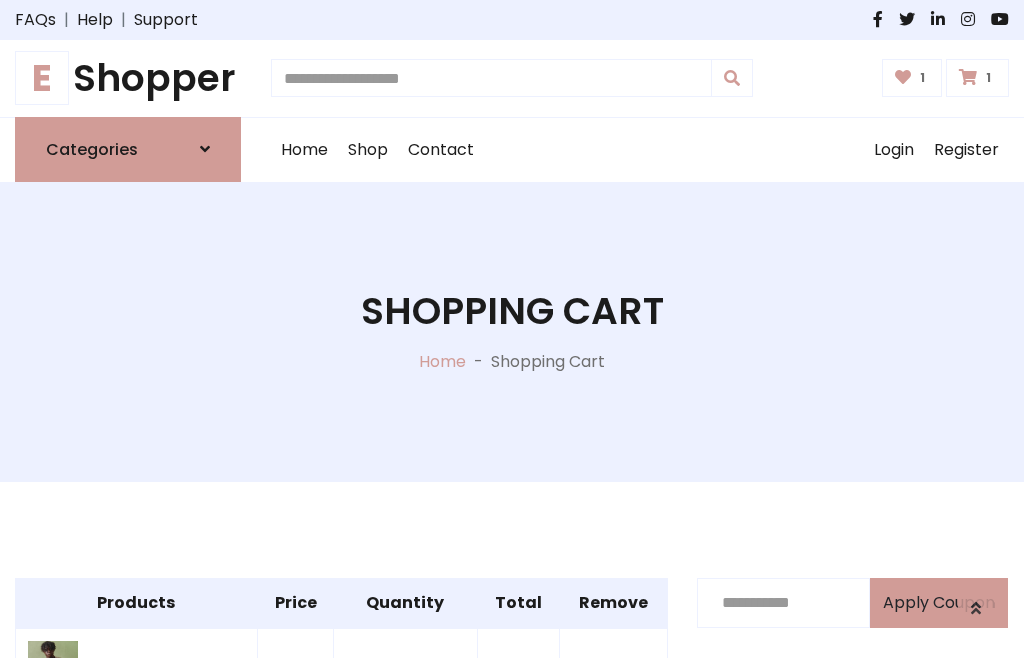 scroll, scrollTop: 570, scrollLeft: 0, axis: vertical 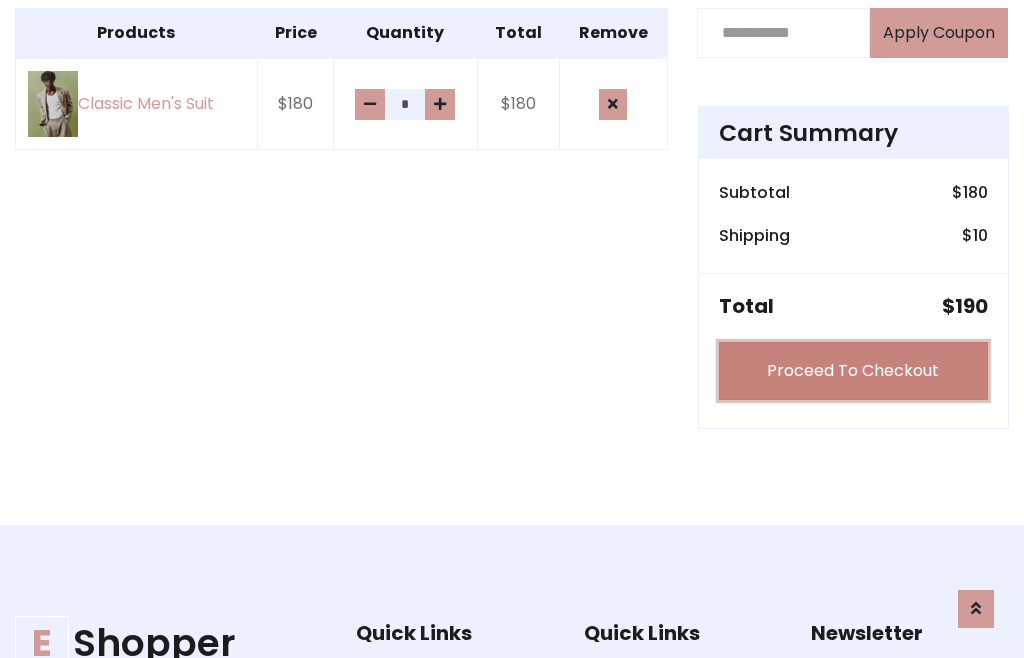 click on "Proceed To Checkout" at bounding box center [853, 371] 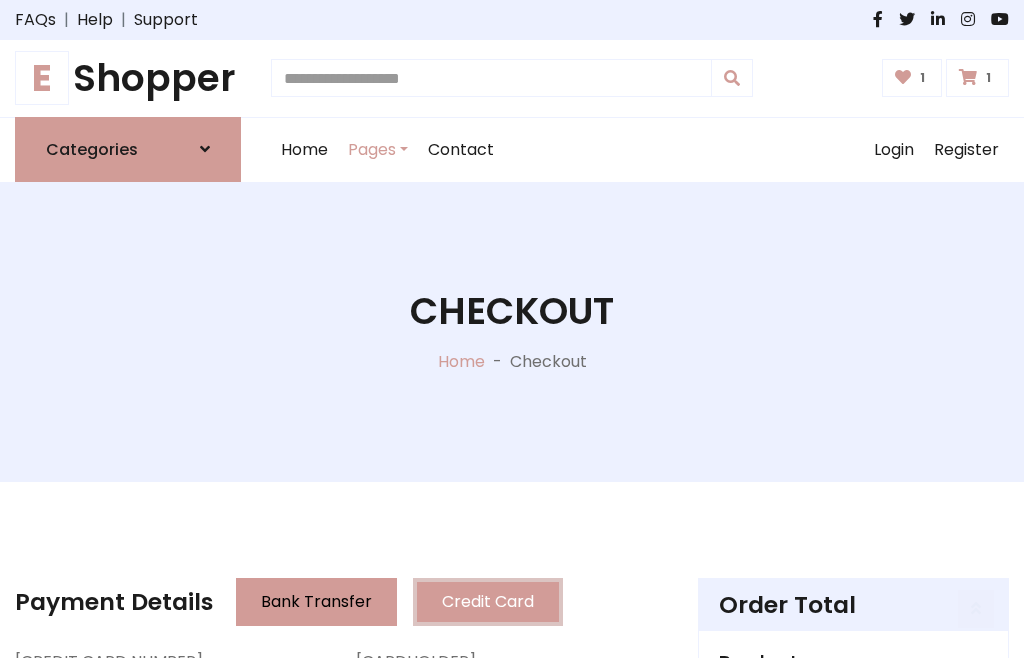 scroll, scrollTop: 201, scrollLeft: 0, axis: vertical 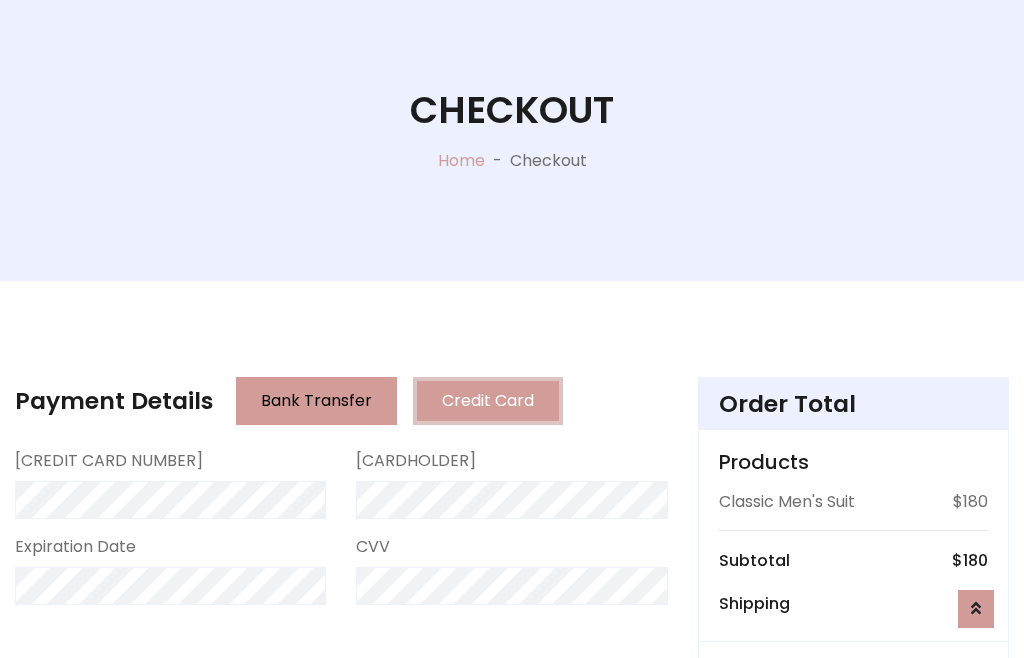 click on "Go to shipping" at bounding box center [853, 817] 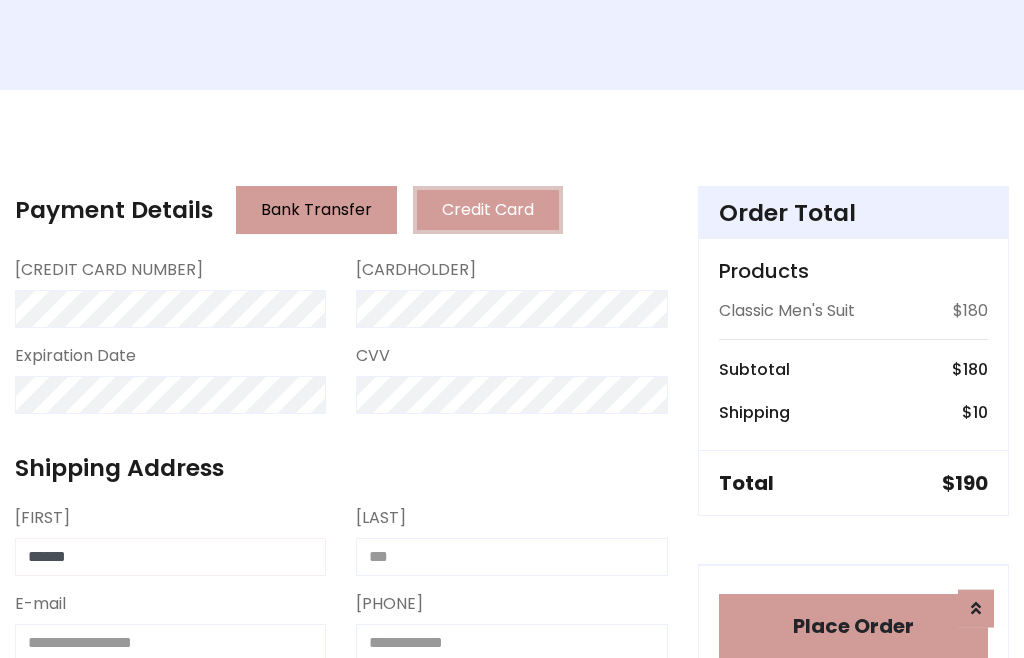 type on "******" 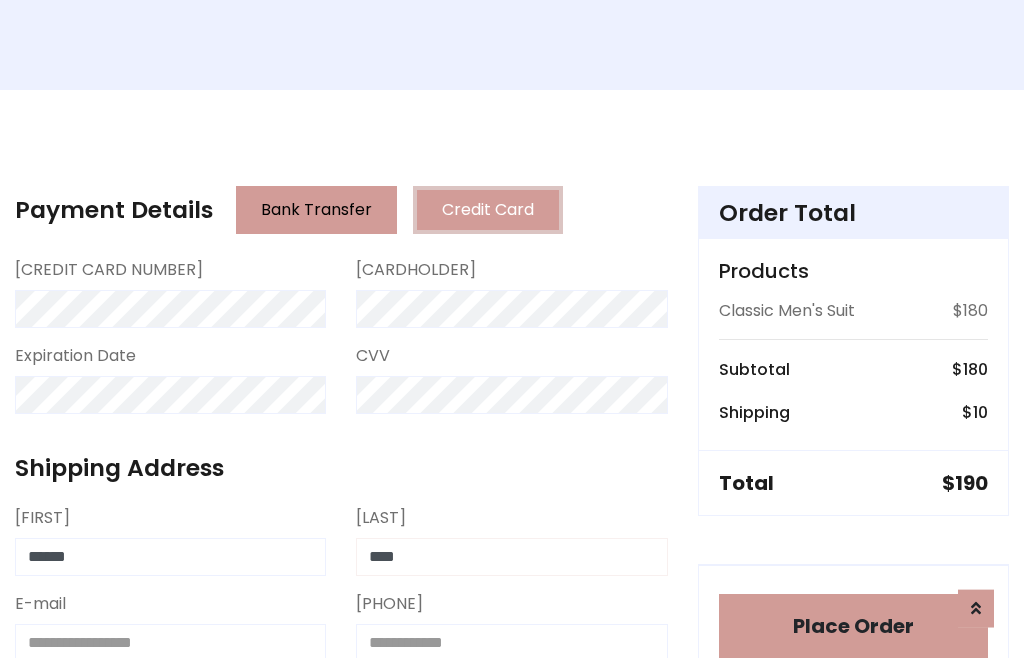 type on "****" 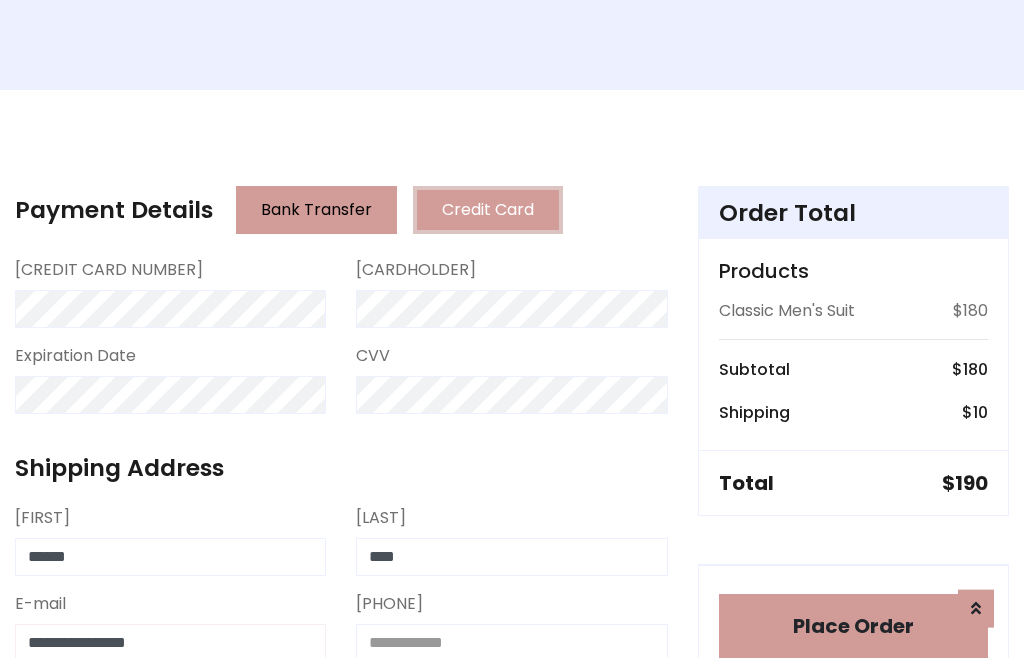 type on "**********" 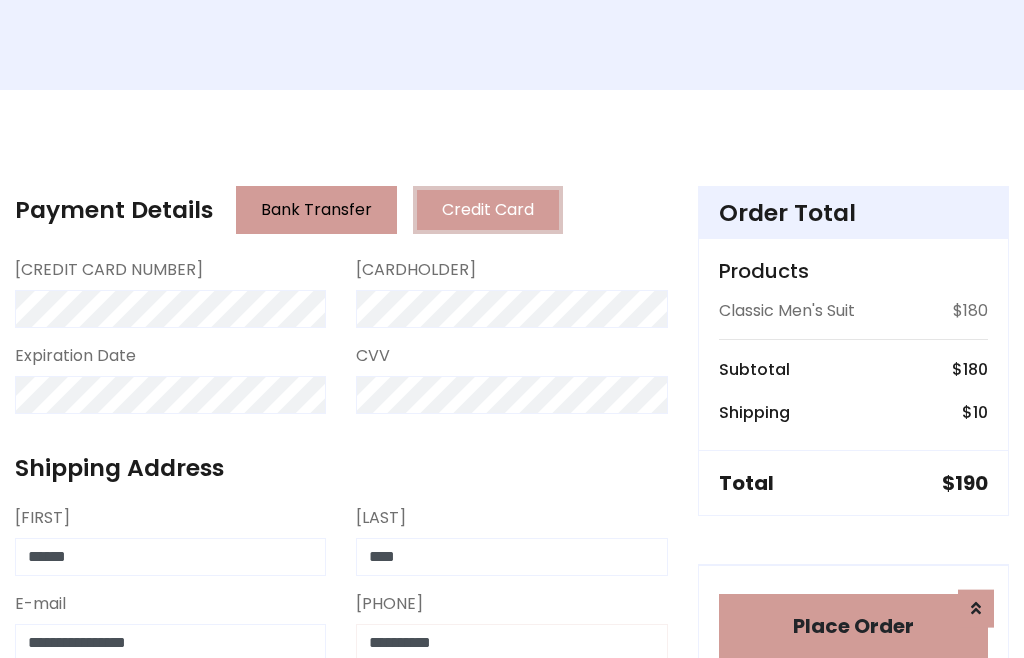 scroll, scrollTop: 573, scrollLeft: 0, axis: vertical 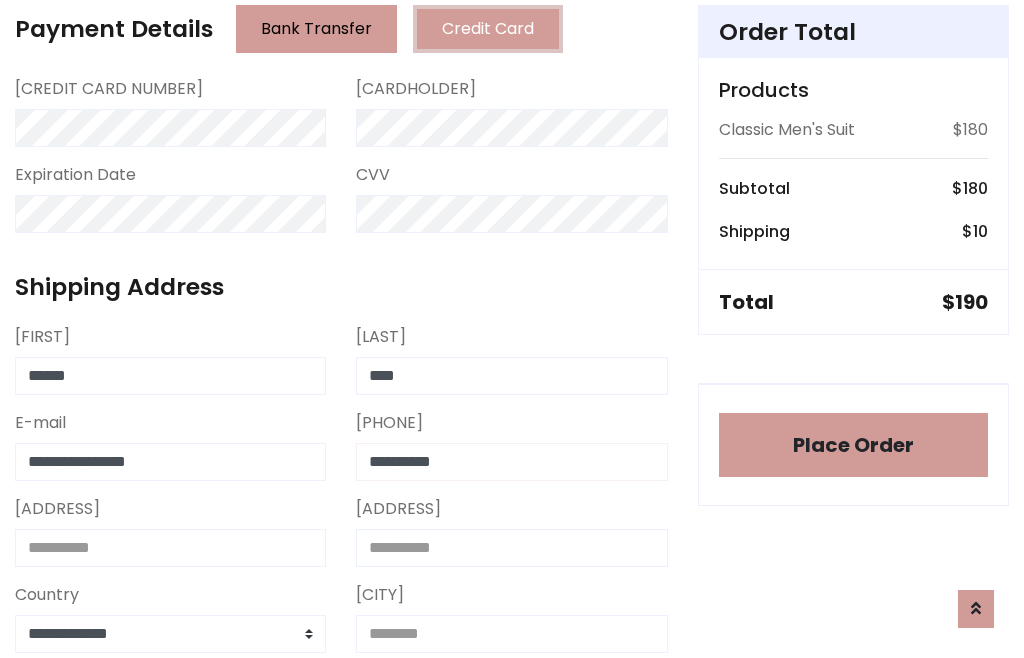 type on "**********" 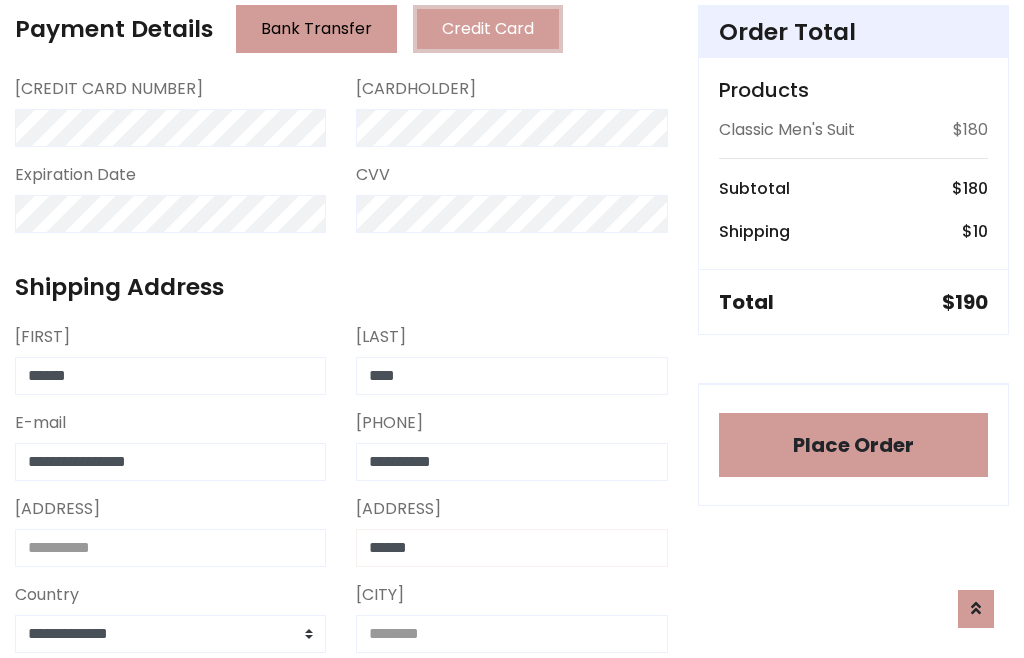 type on "******" 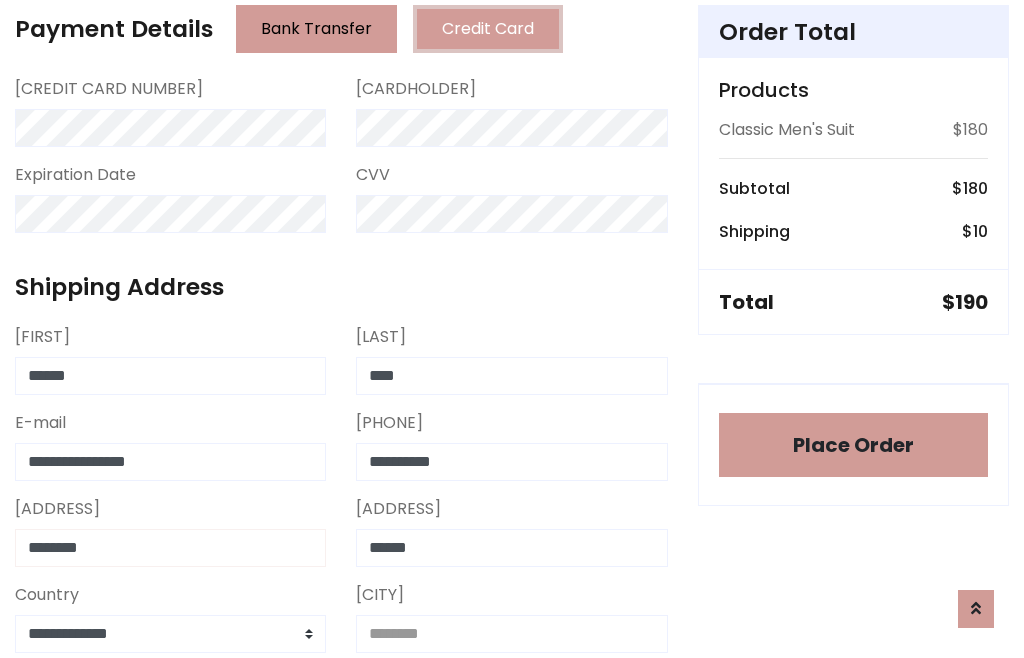 type on "********" 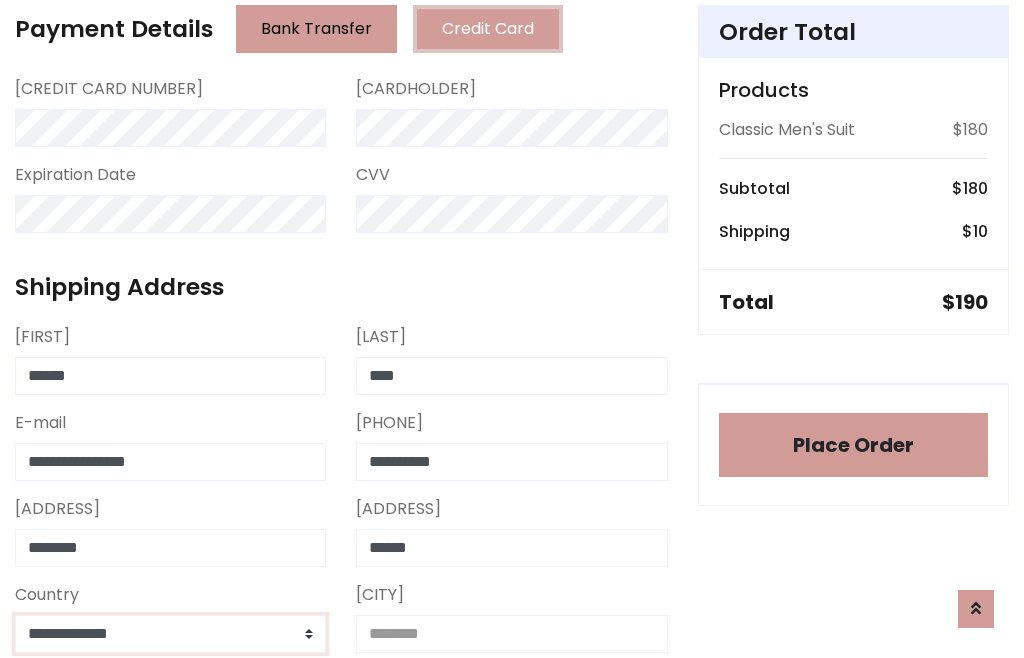 select on "*******" 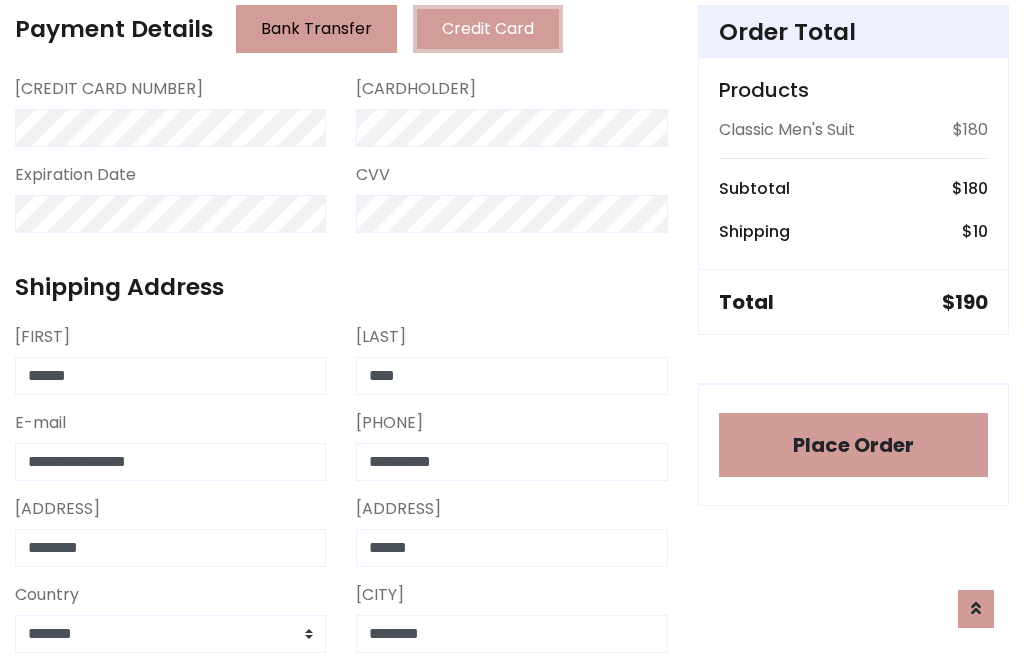 type on "********" 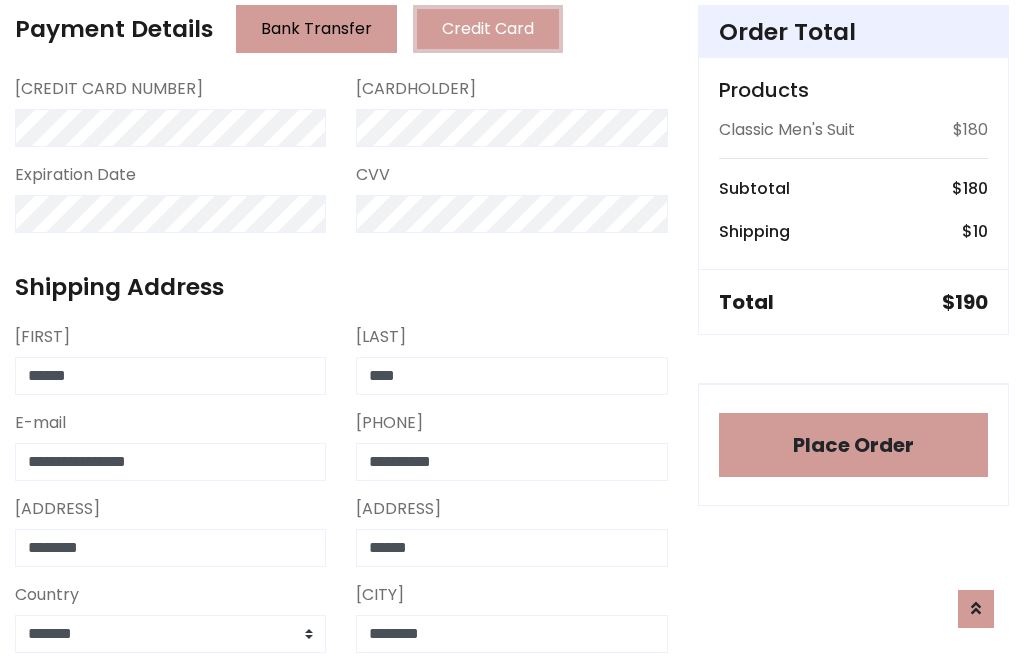 scroll, scrollTop: 654, scrollLeft: 0, axis: vertical 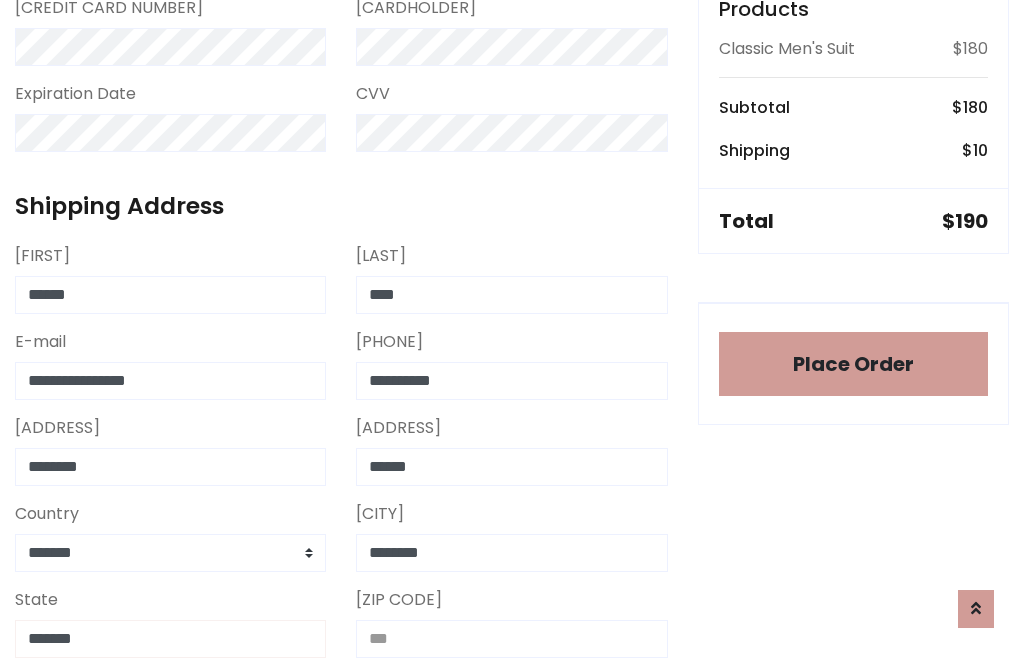 type on "*******" 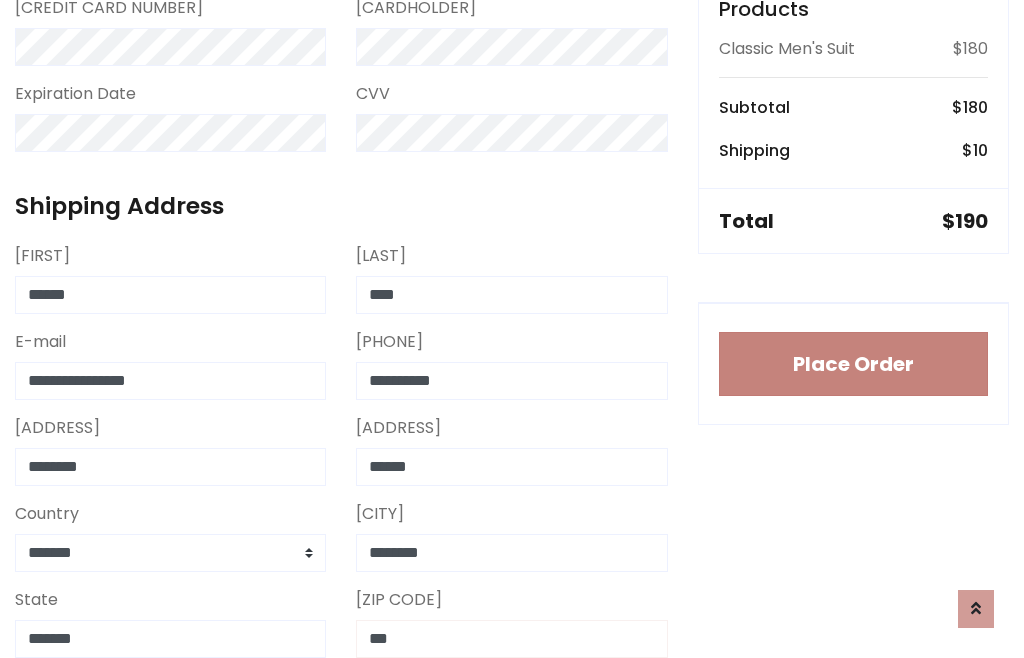 type on "***" 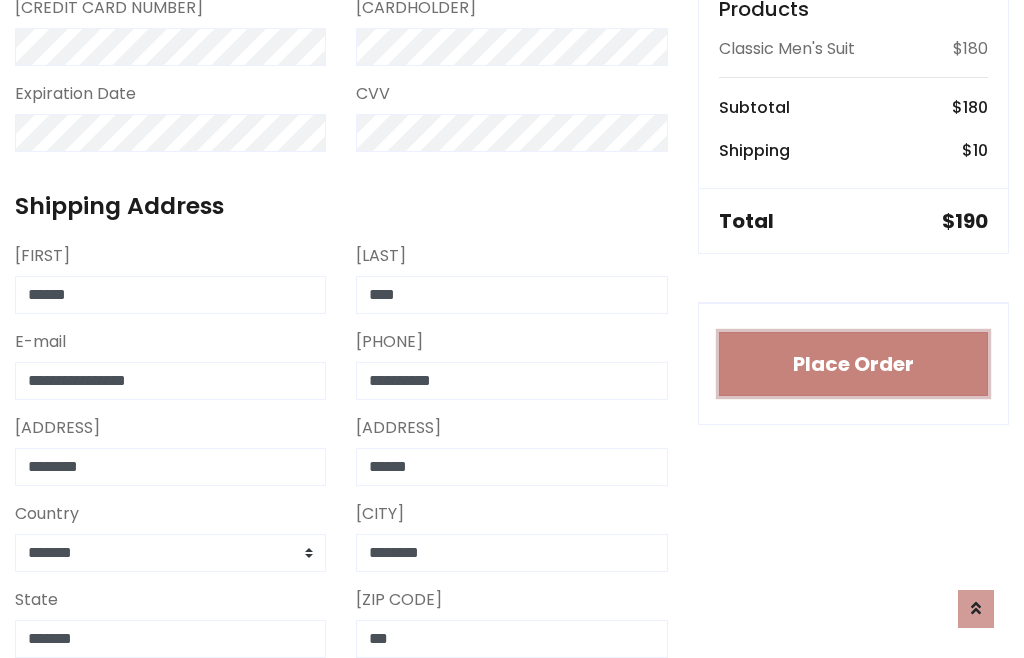 click on "Place Order" at bounding box center (853, 364) 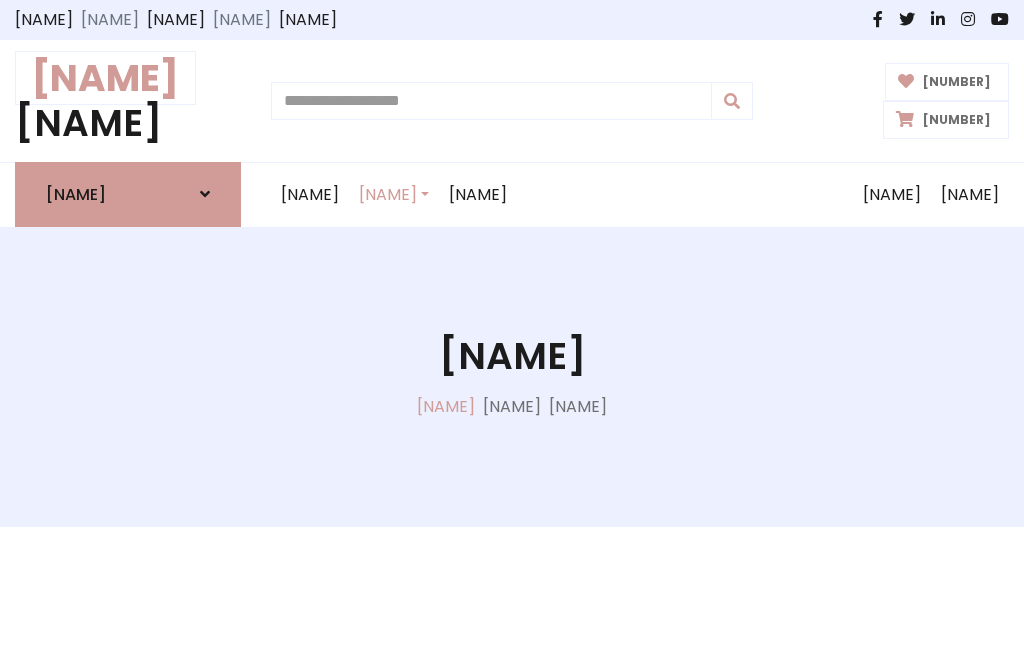 scroll, scrollTop: 0, scrollLeft: 0, axis: both 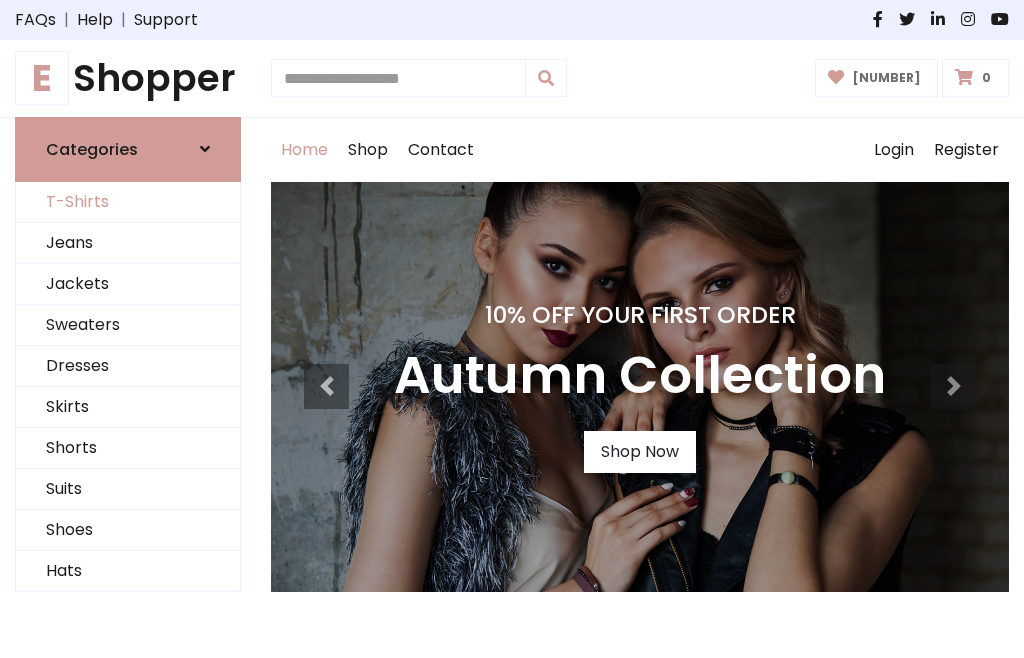 click on "T-Shirts" at bounding box center [128, 202] 